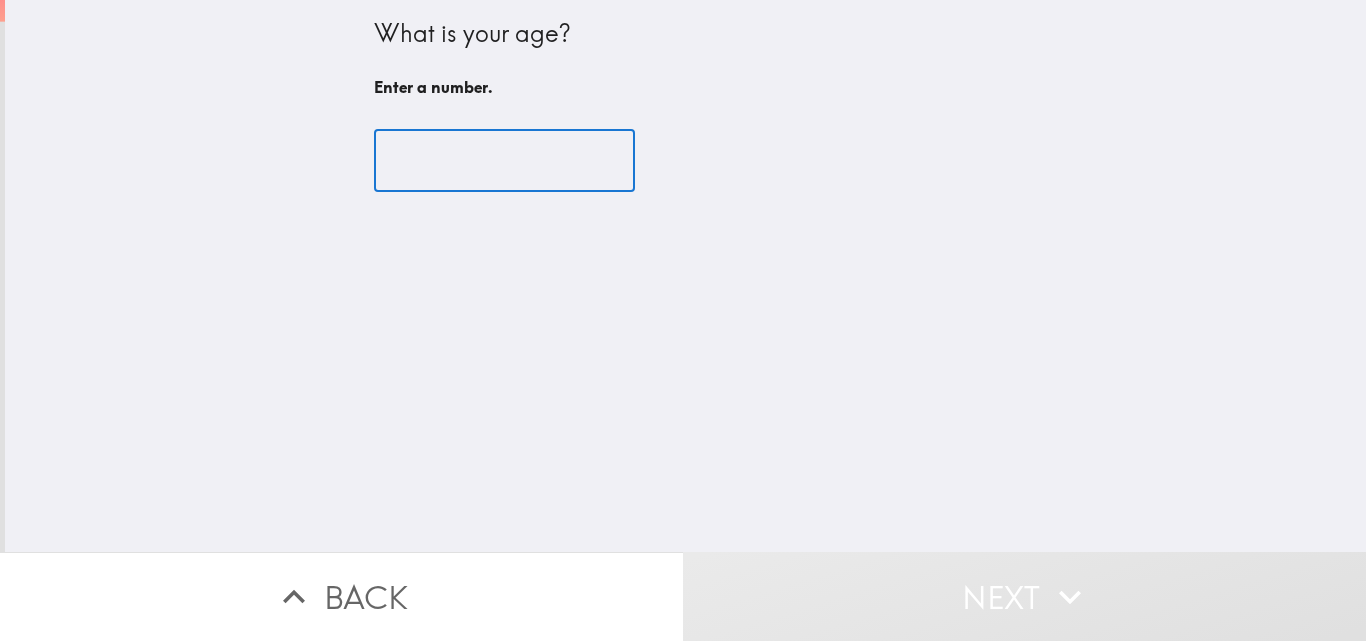 scroll, scrollTop: 0, scrollLeft: 0, axis: both 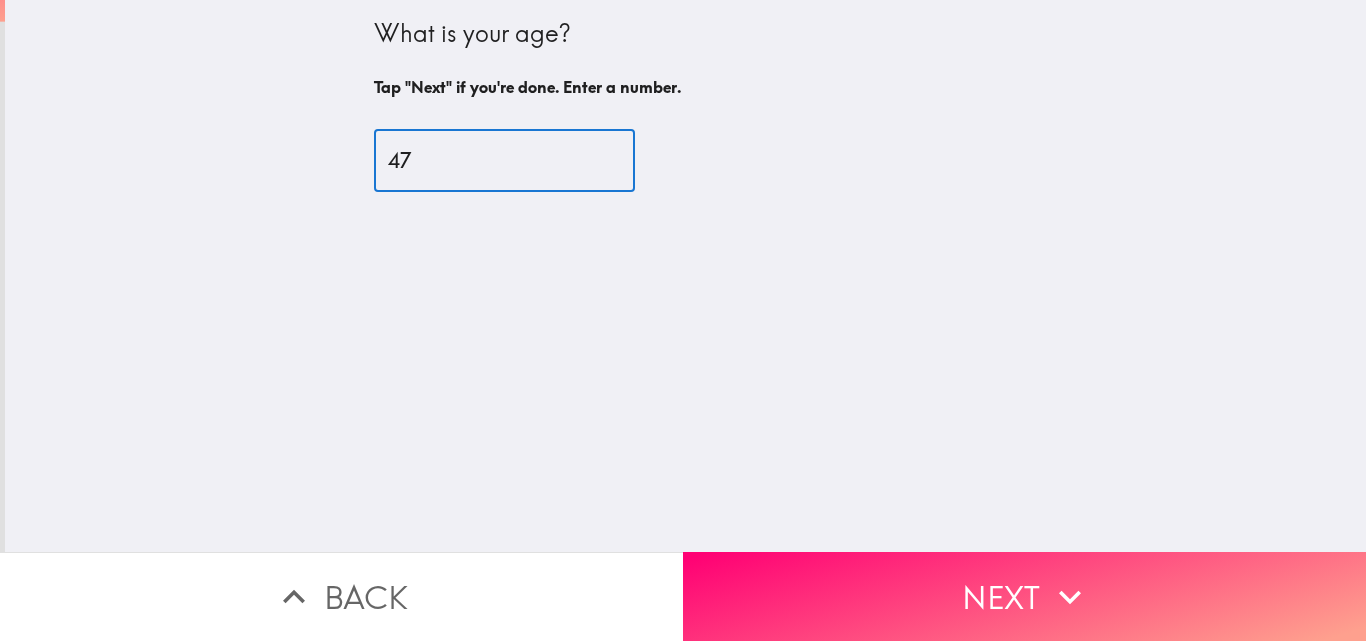 click on "47" at bounding box center (504, 161) 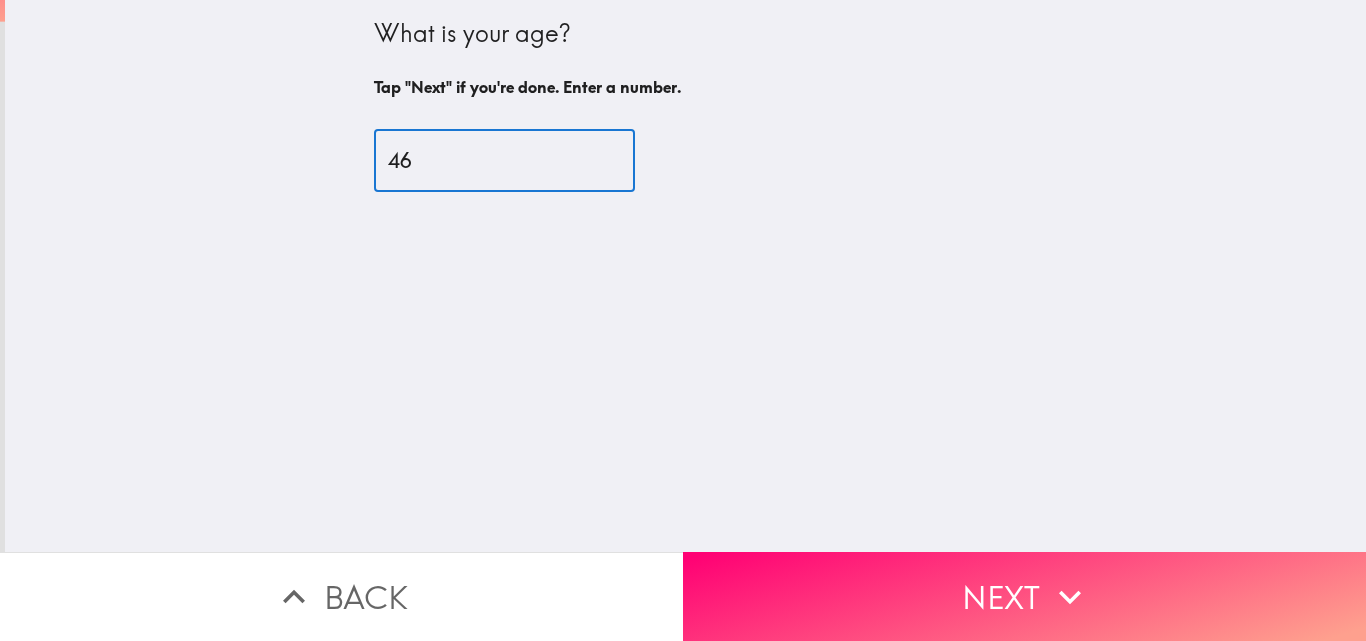 click on "46" at bounding box center [504, 161] 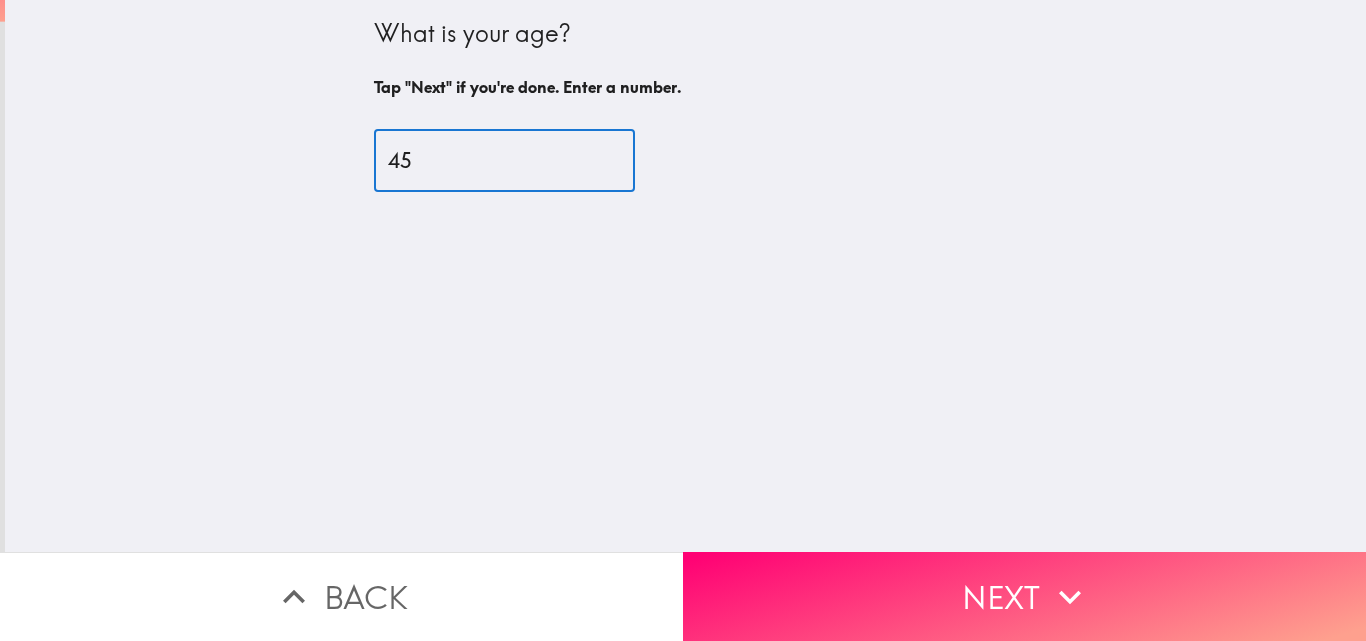 click on "45" at bounding box center (504, 161) 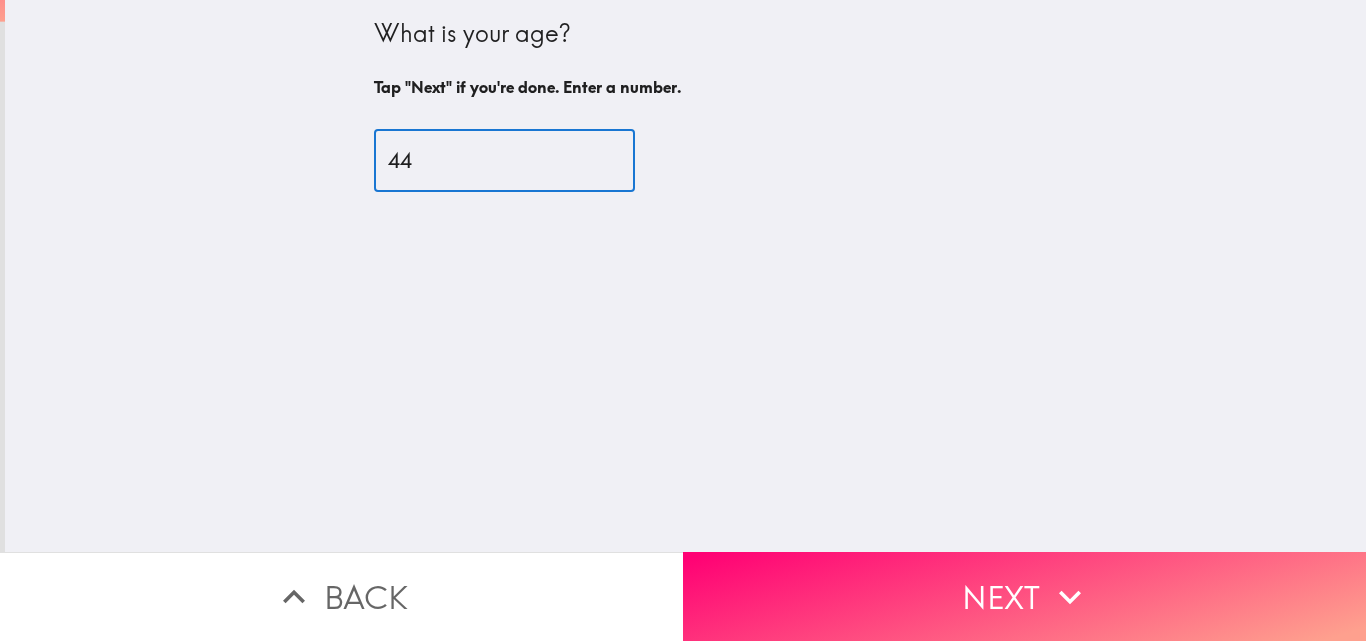 type on "44" 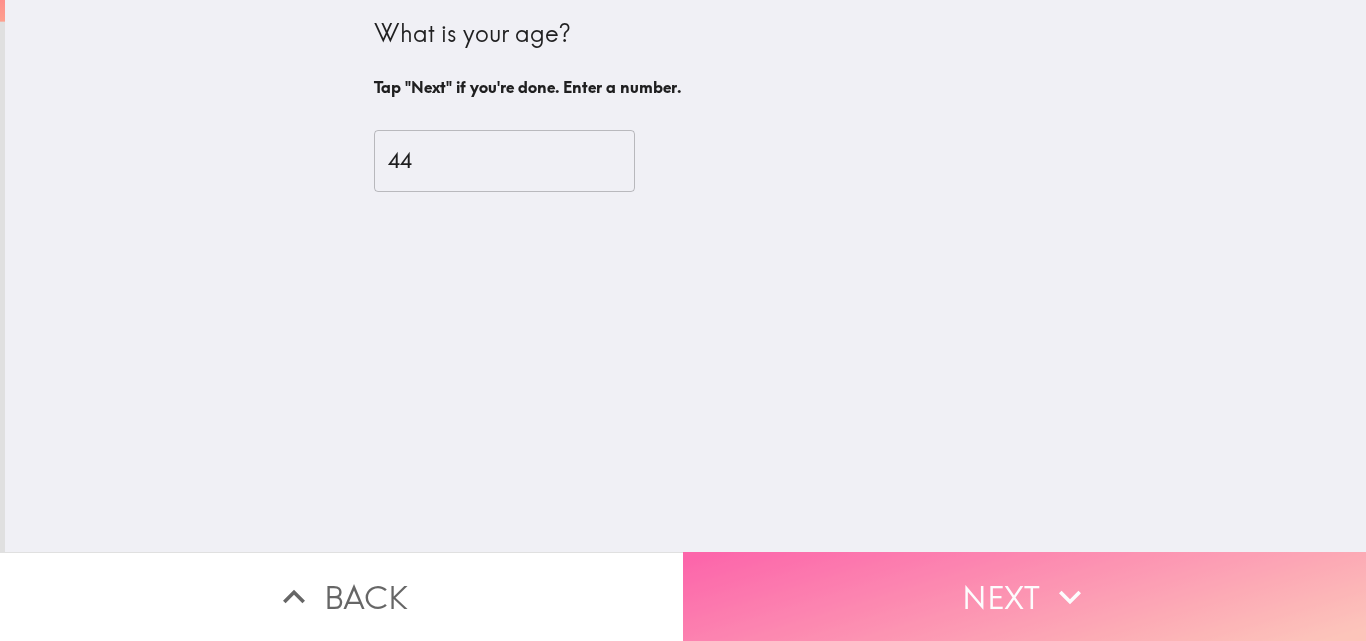 click on "Next" at bounding box center [1024, 596] 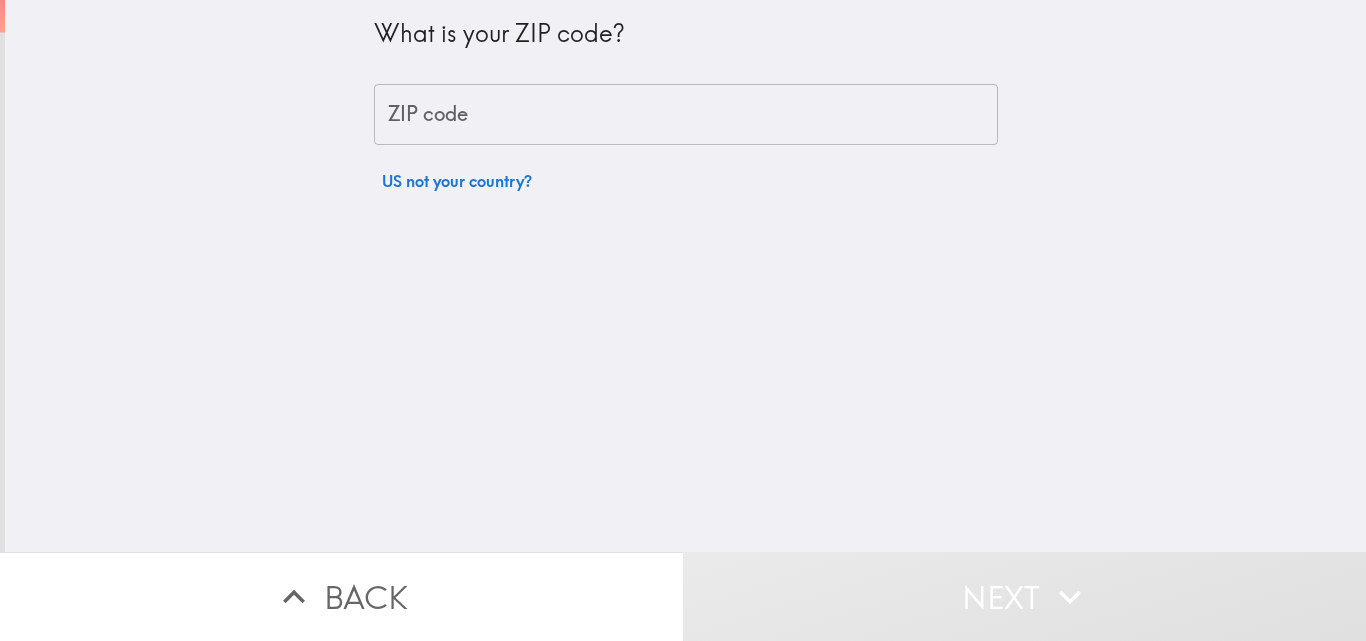 click on "ZIP code" at bounding box center (686, 115) 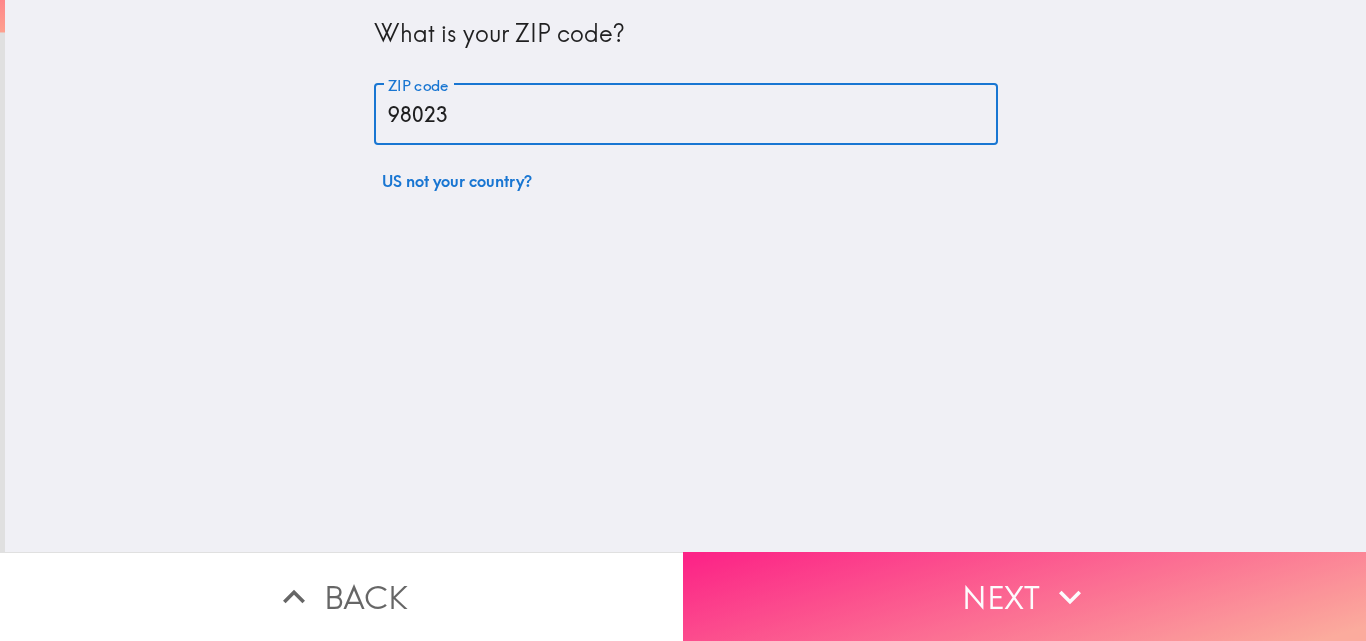 type on "98023" 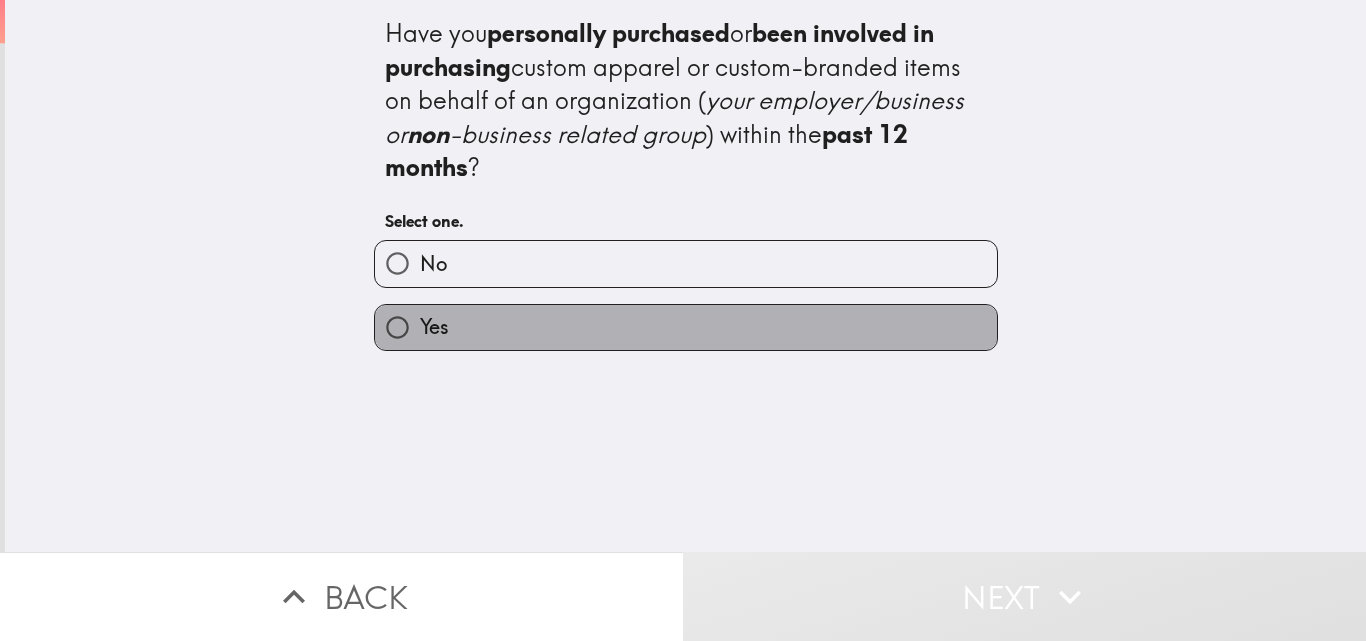 click on "Yes" at bounding box center (686, 327) 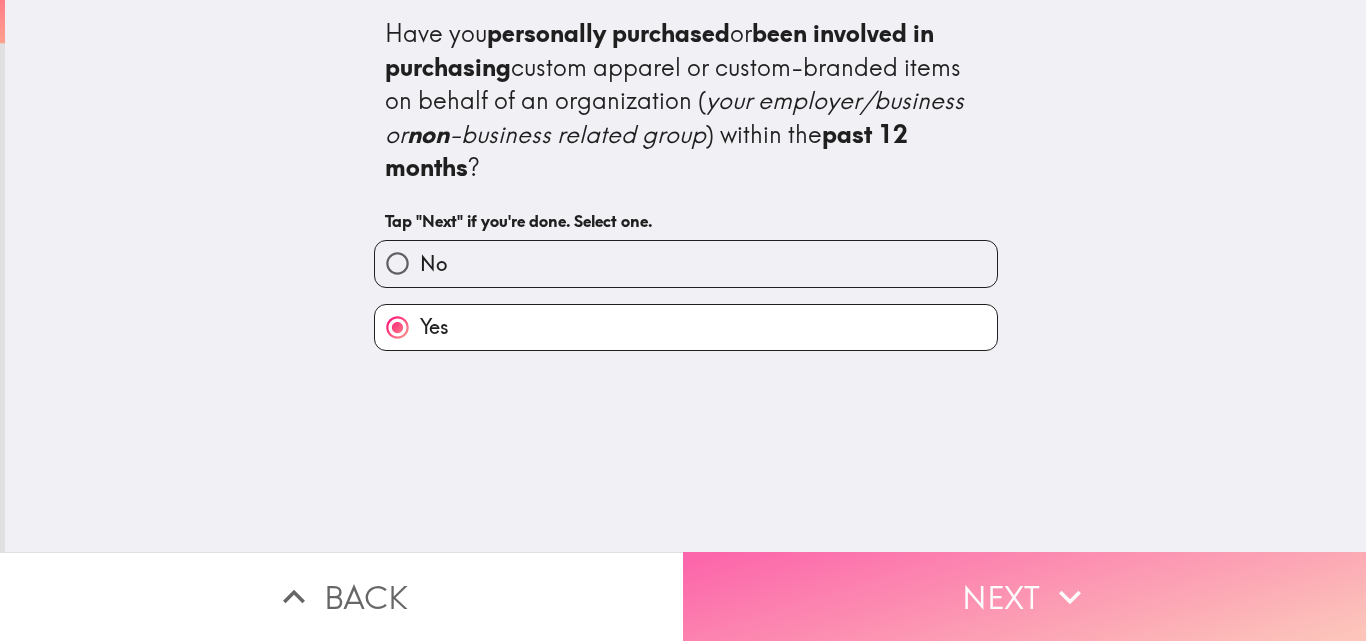 click on "Next" at bounding box center [1024, 596] 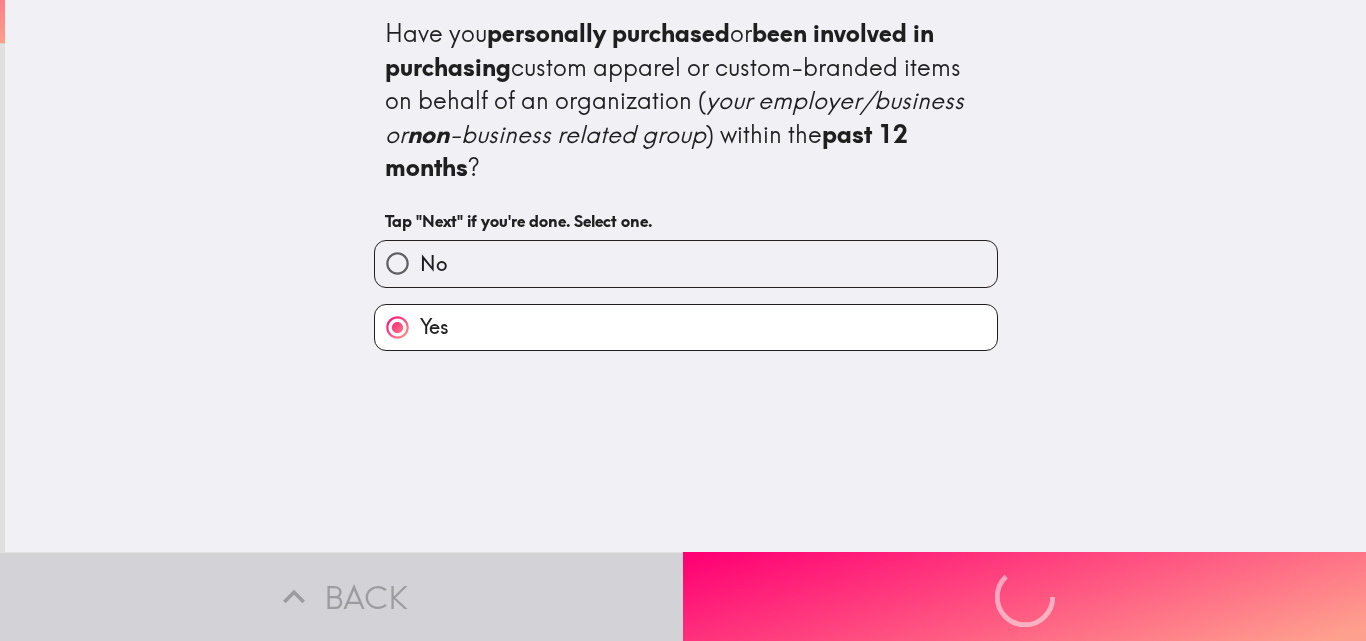 scroll, scrollTop: 0, scrollLeft: 0, axis: both 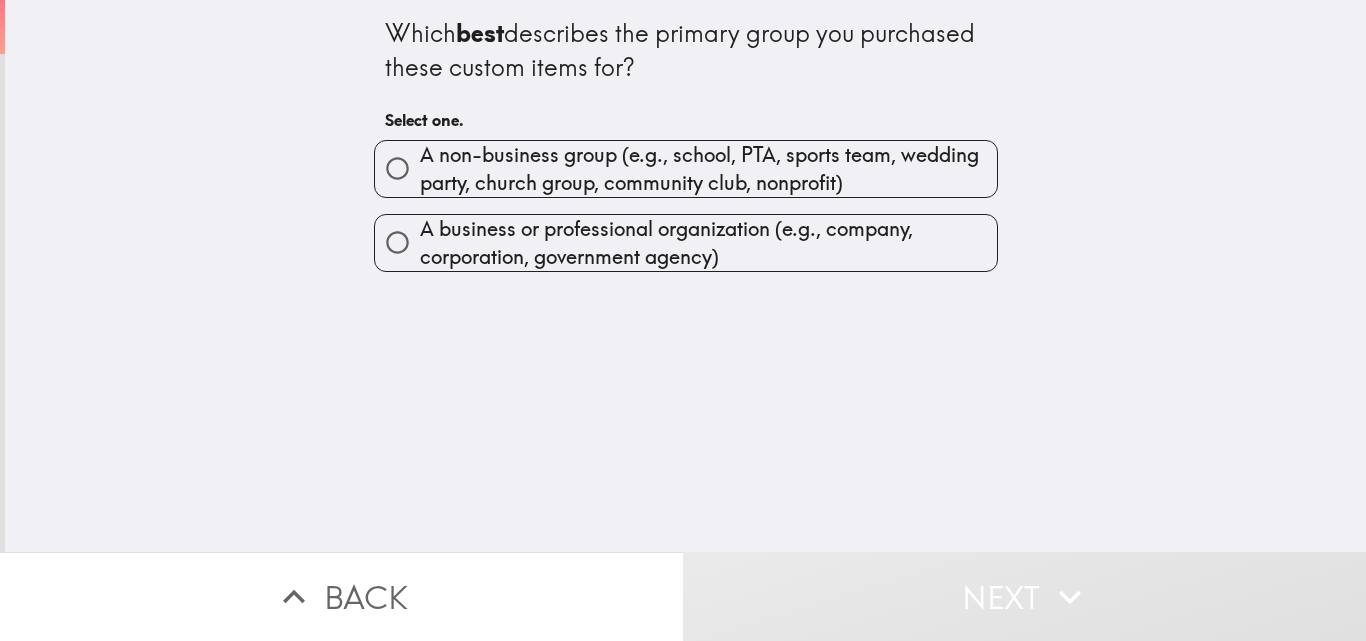 click on "A non-business group (e.g., school, PTA, sports team, wedding party, church group, community club, nonprofit)" at bounding box center [397, 168] 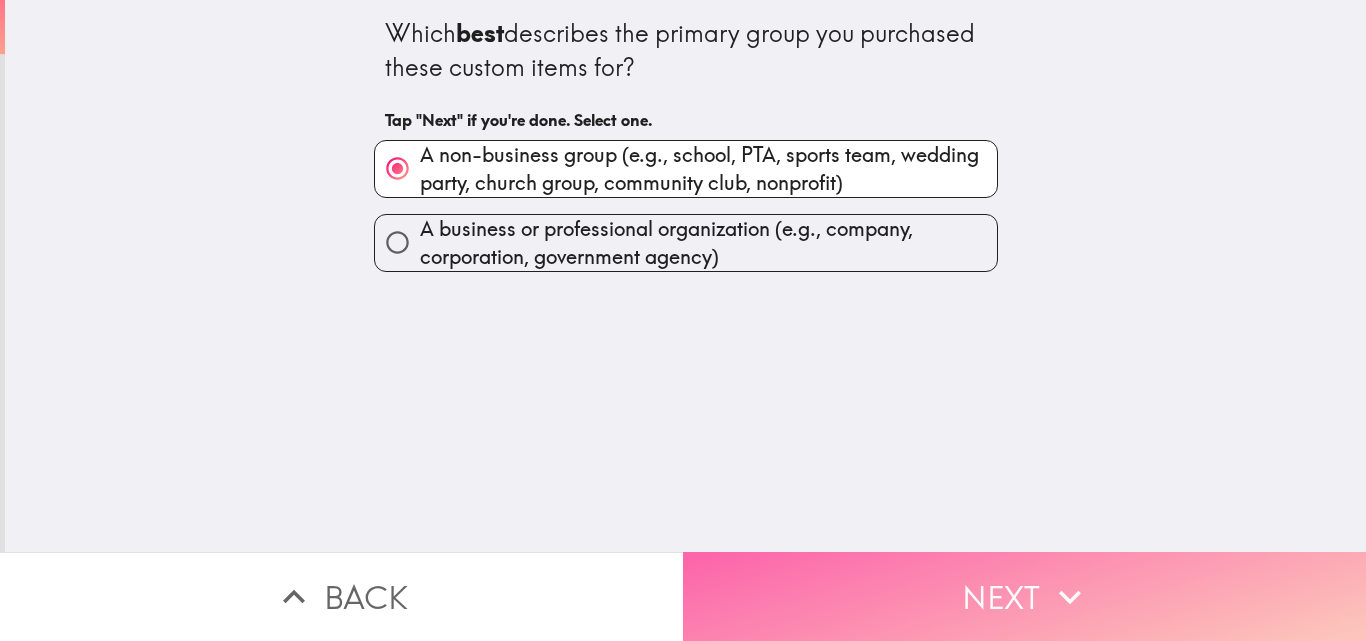 click on "Next" at bounding box center (1024, 596) 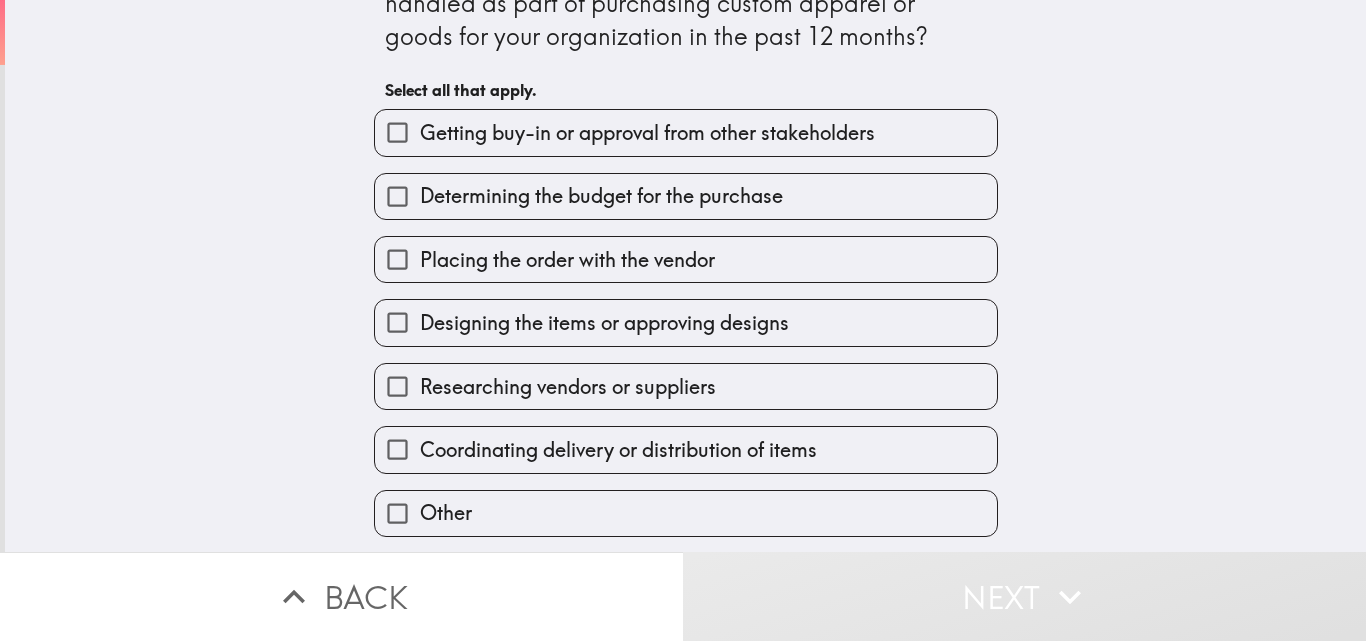 scroll, scrollTop: 0, scrollLeft: 0, axis: both 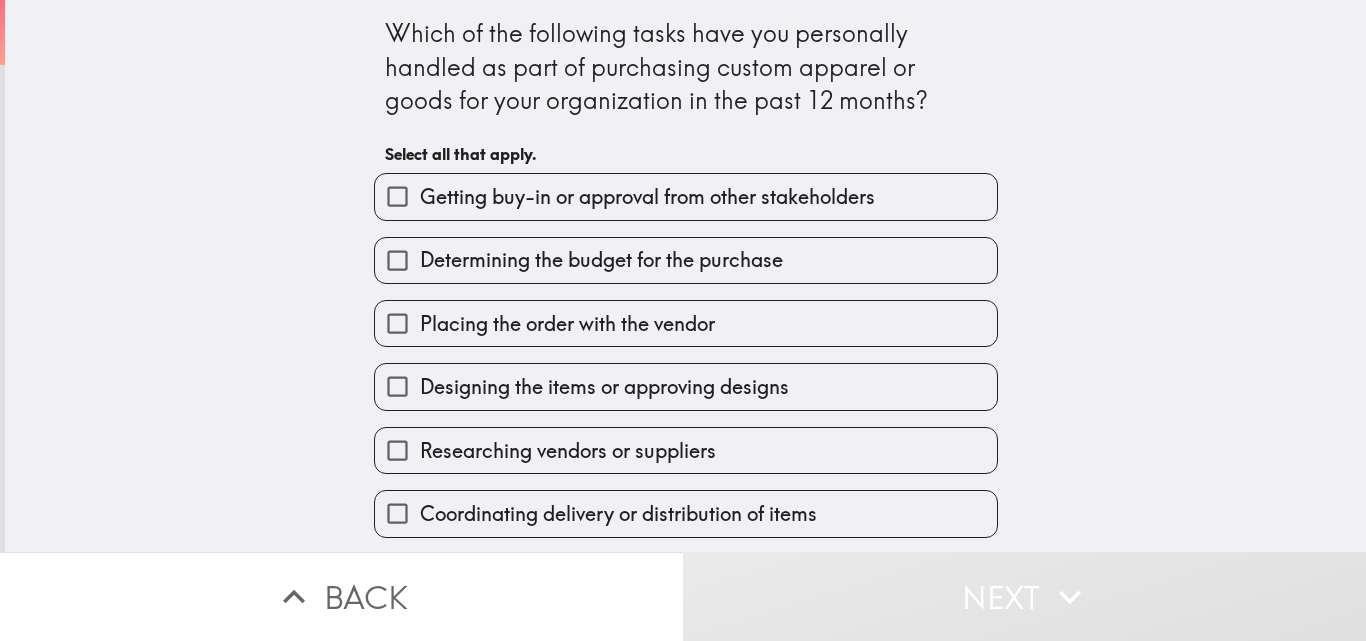 click on "Designing the items or approving designs" at bounding box center (604, 387) 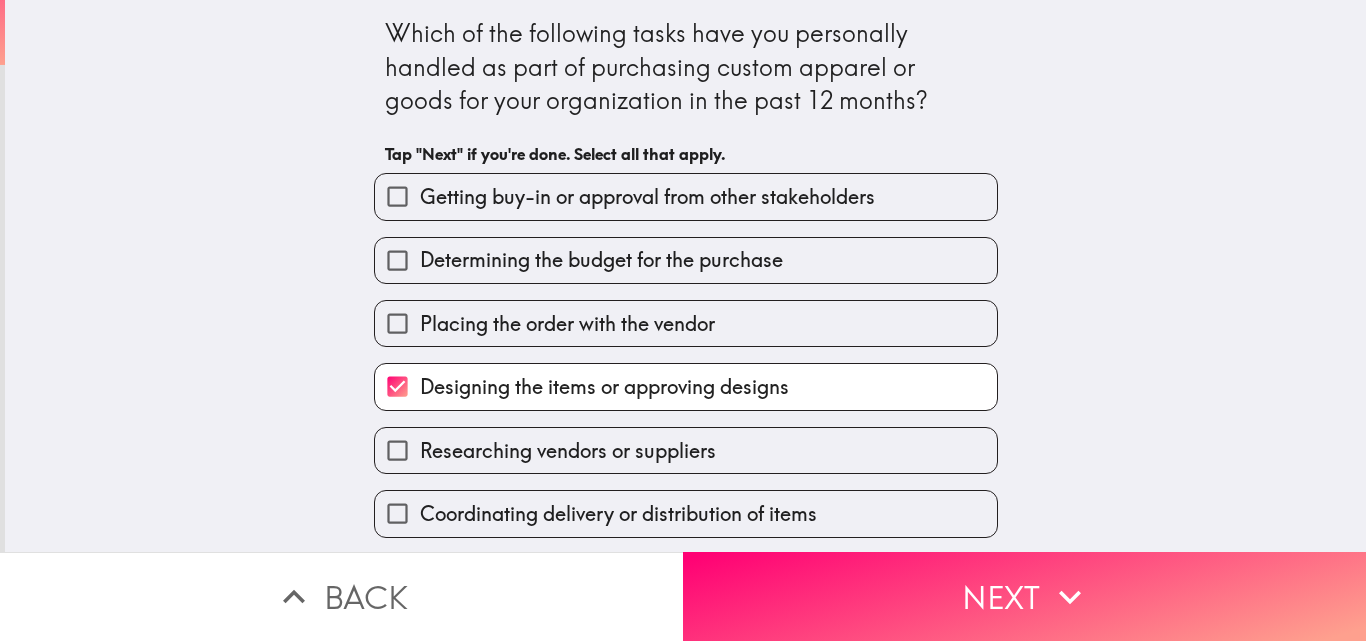 drag, startPoint x: 838, startPoint y: 588, endPoint x: 828, endPoint y: 583, distance: 11.18034 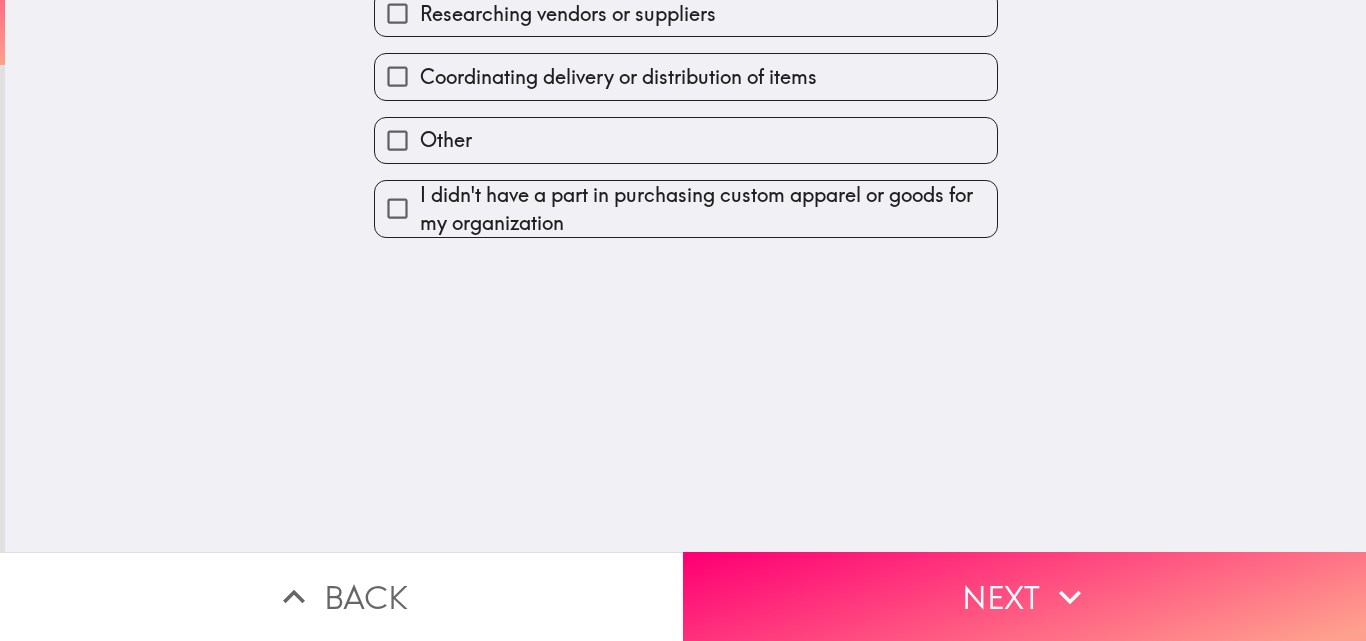 scroll, scrollTop: 0, scrollLeft: 0, axis: both 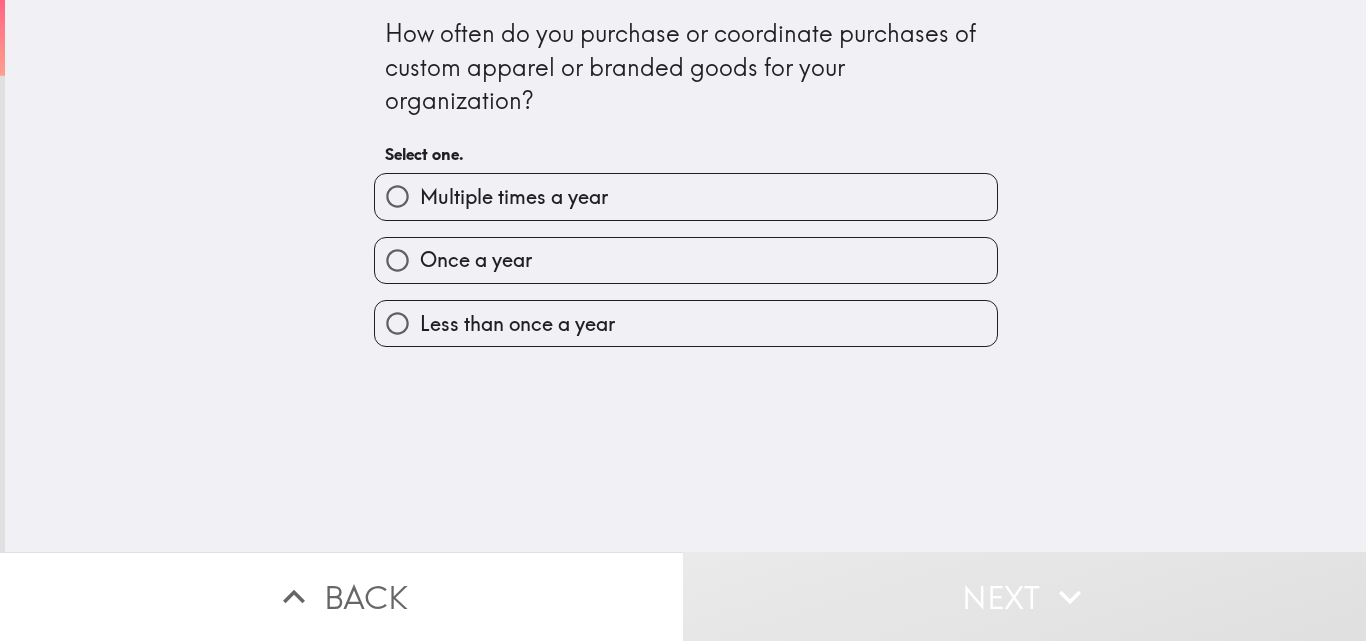 click on "Once a year" at bounding box center (686, 260) 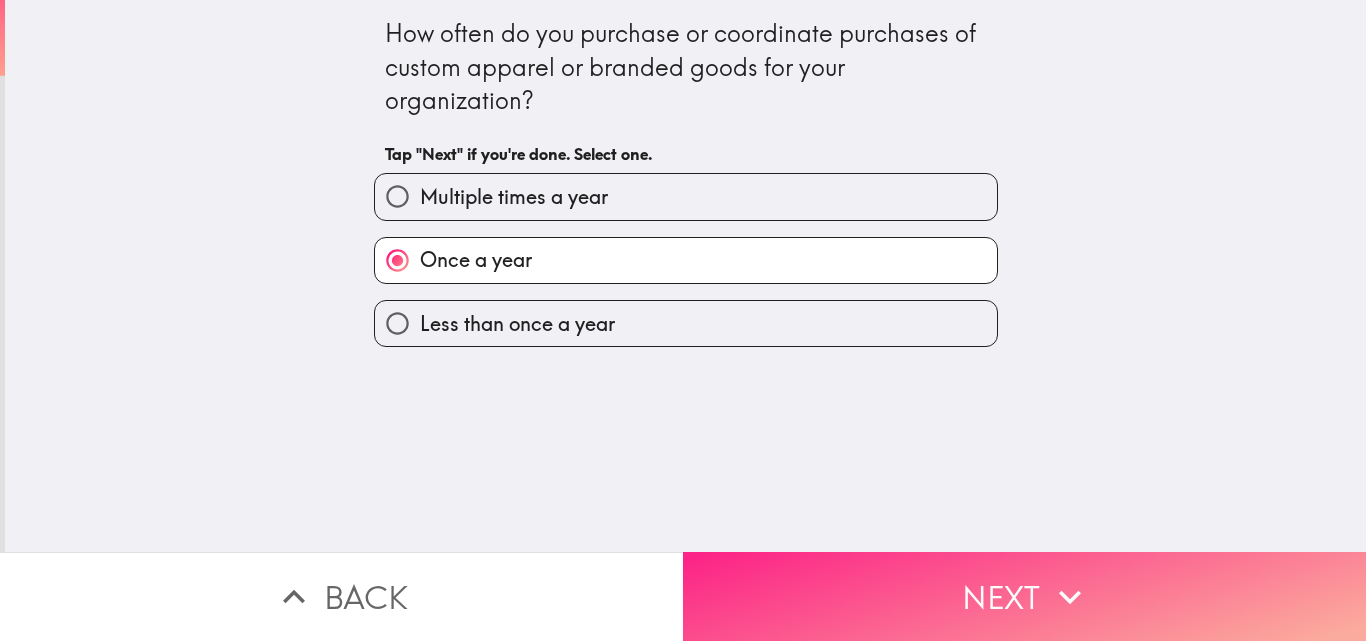 click on "Next" at bounding box center (1024, 596) 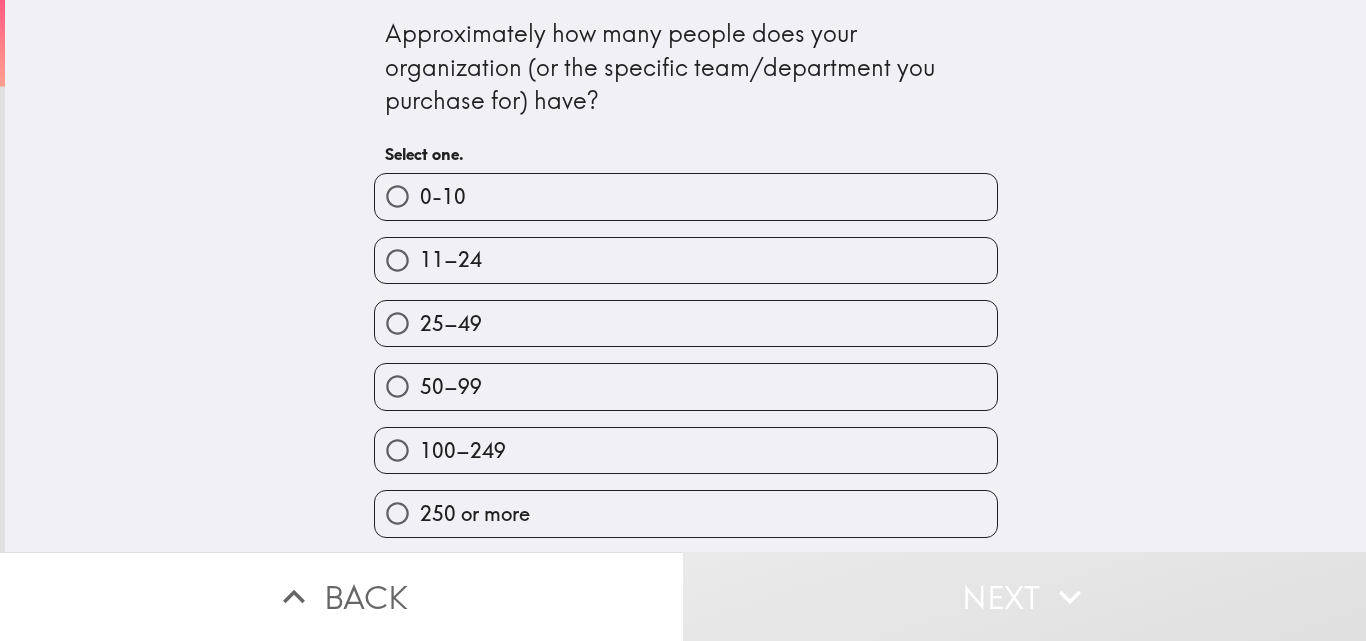 click on "250 or more" at bounding box center [475, 514] 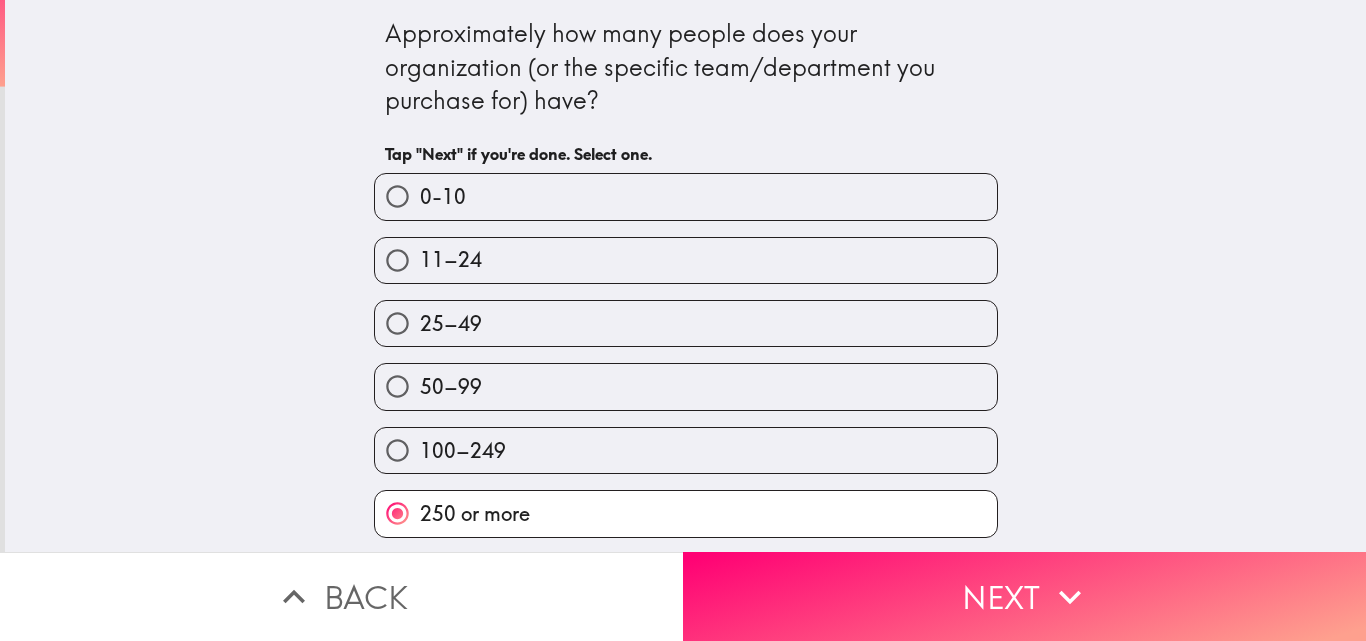 scroll, scrollTop: 1, scrollLeft: 0, axis: vertical 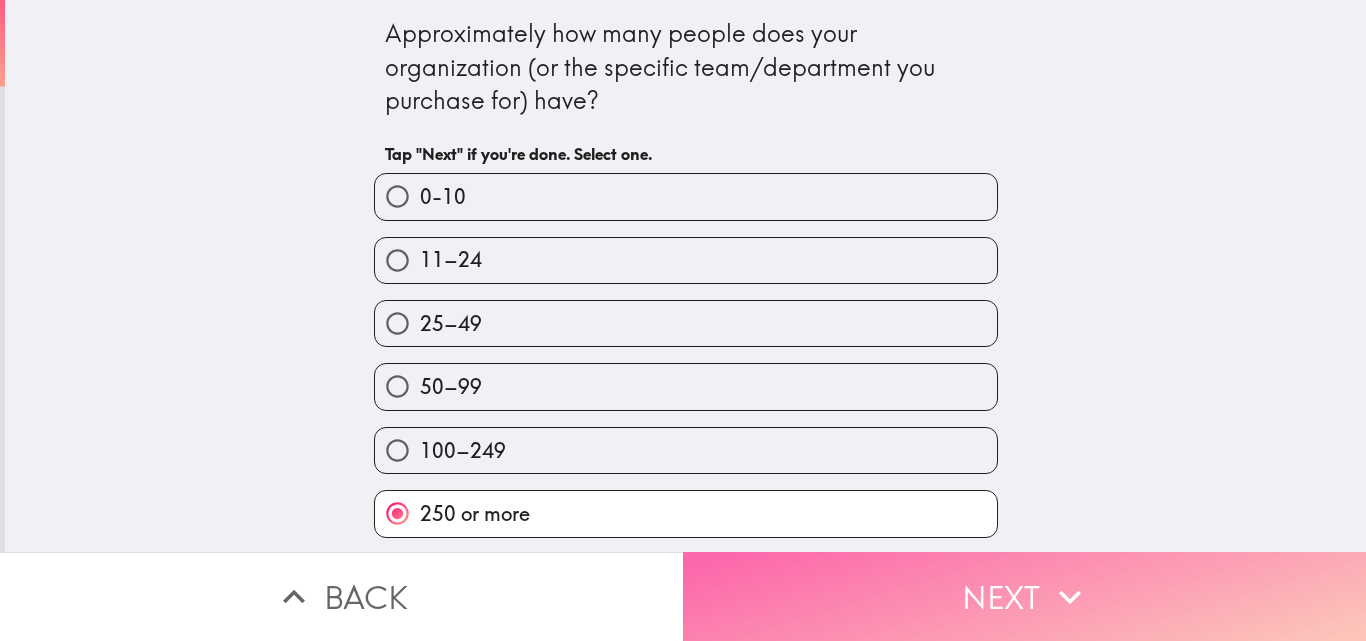 click on "Next" at bounding box center [1024, 596] 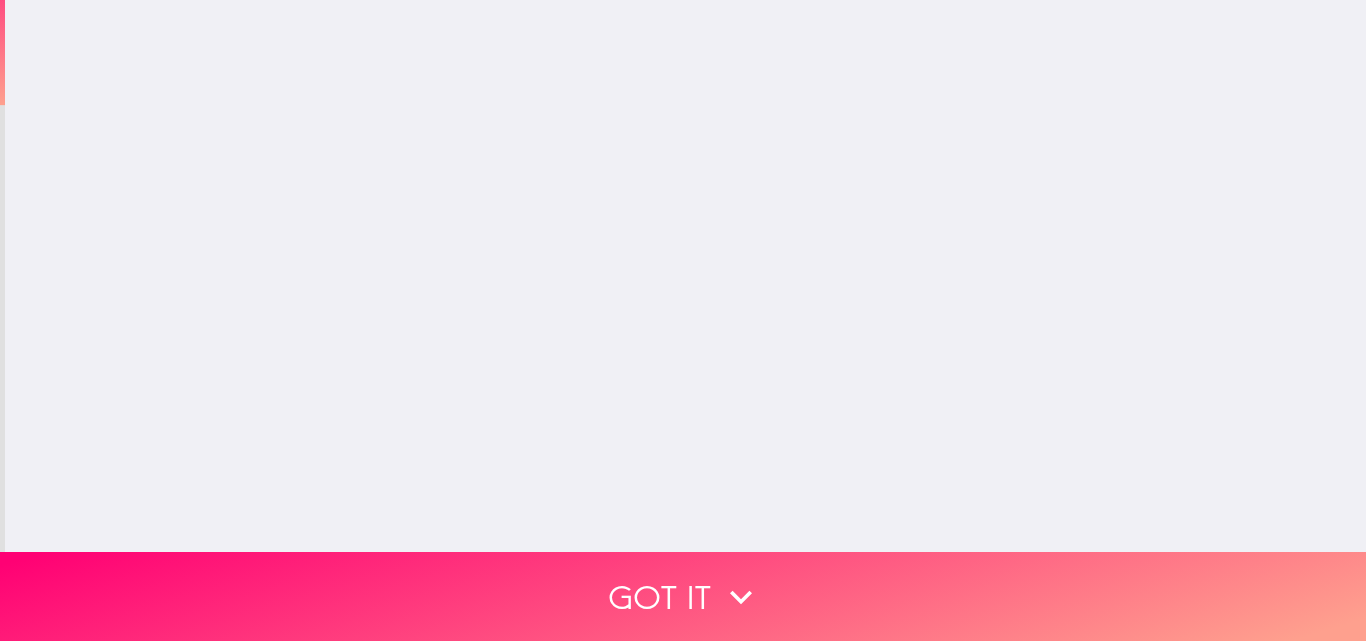 scroll, scrollTop: 0, scrollLeft: 0, axis: both 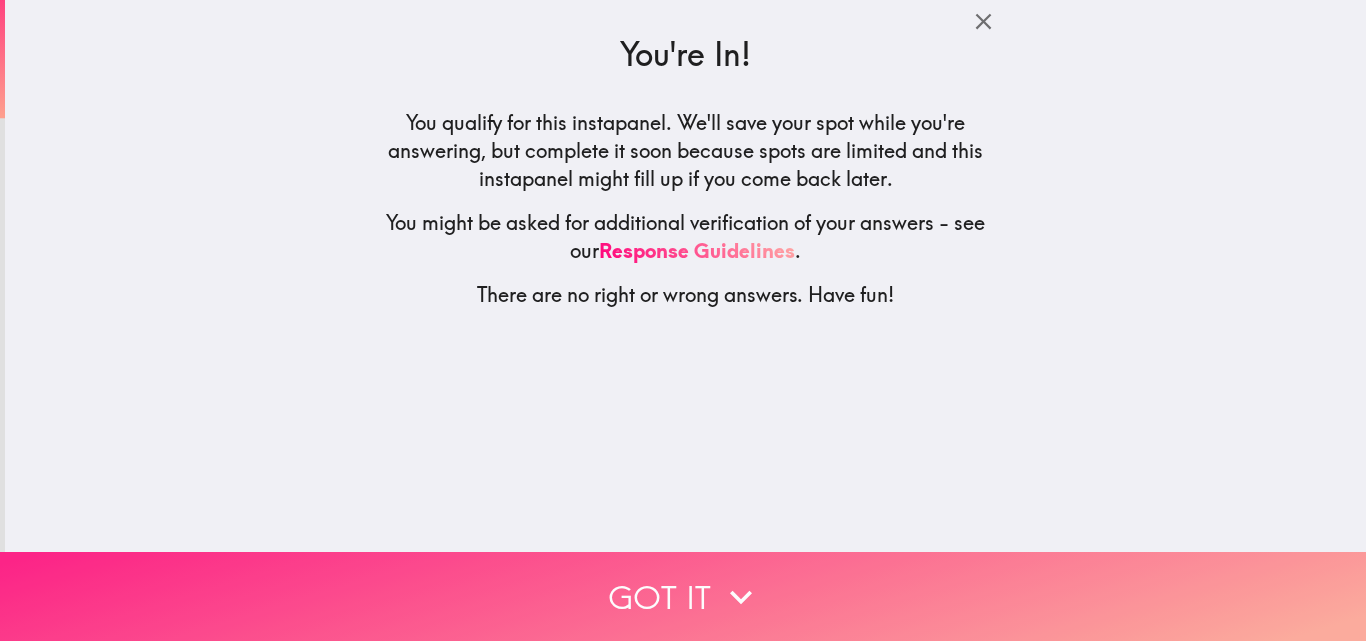 click on "Got it" at bounding box center (683, 596) 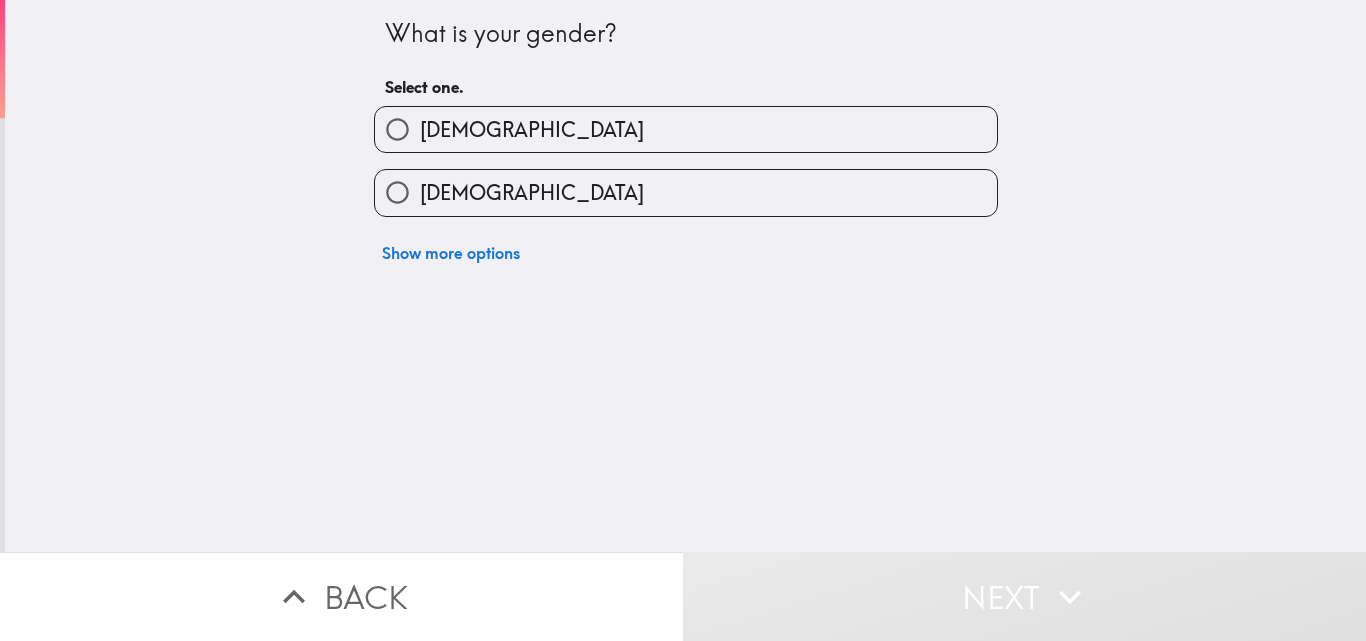 click on "[DEMOGRAPHIC_DATA]" at bounding box center [532, 130] 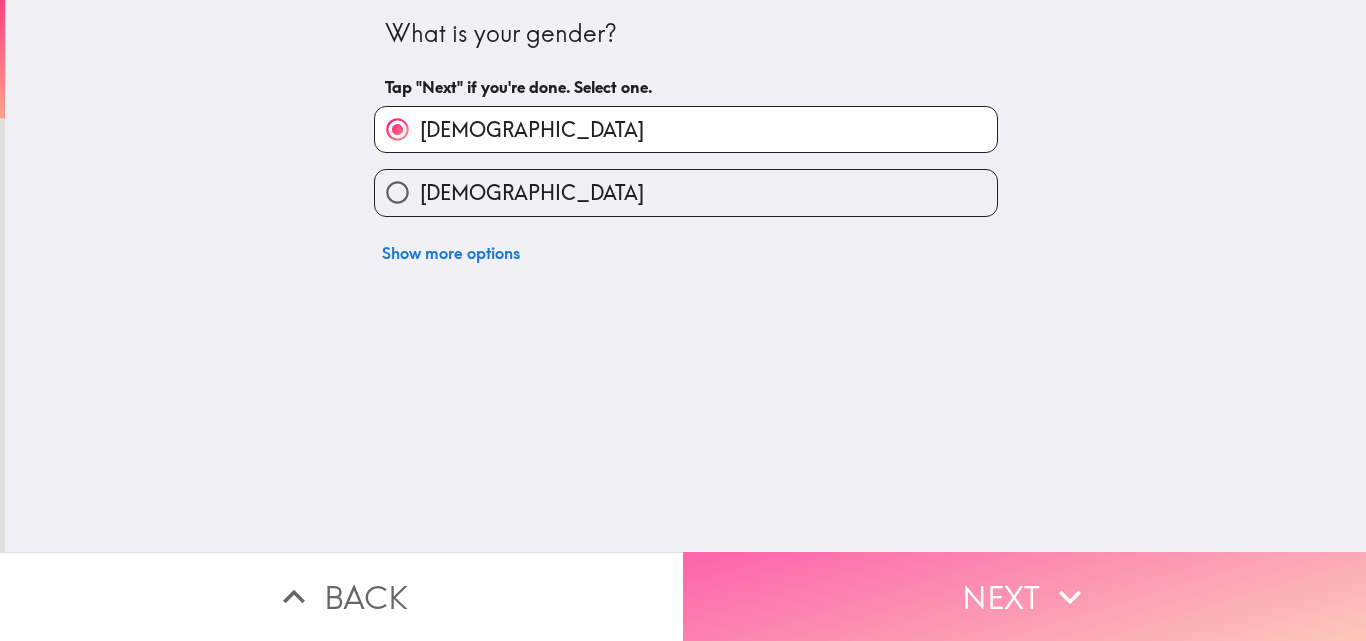 click on "Next" at bounding box center (1024, 596) 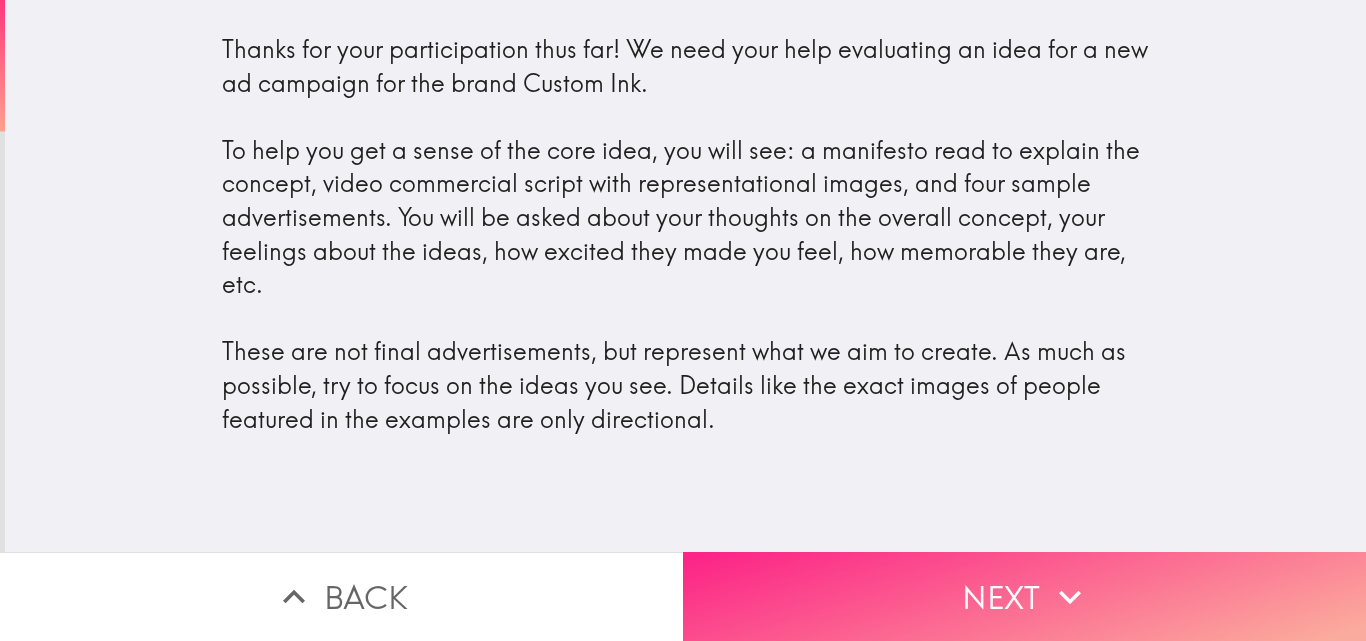 click on "Next" at bounding box center [1024, 596] 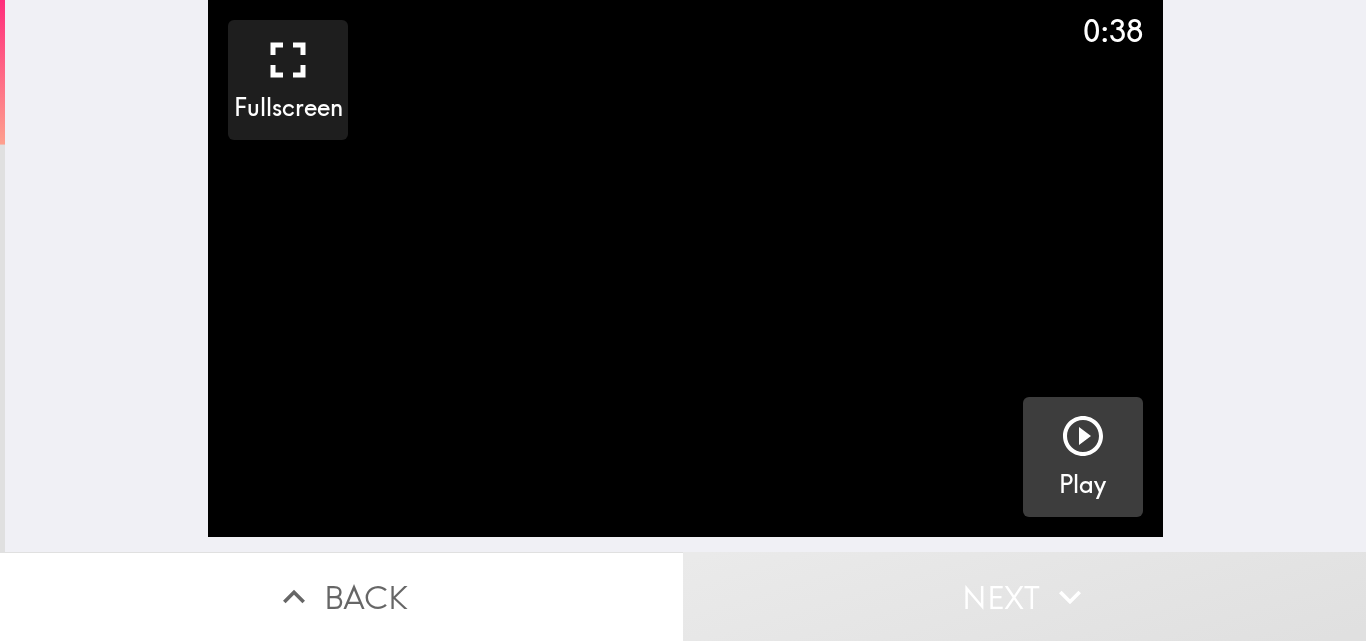 click 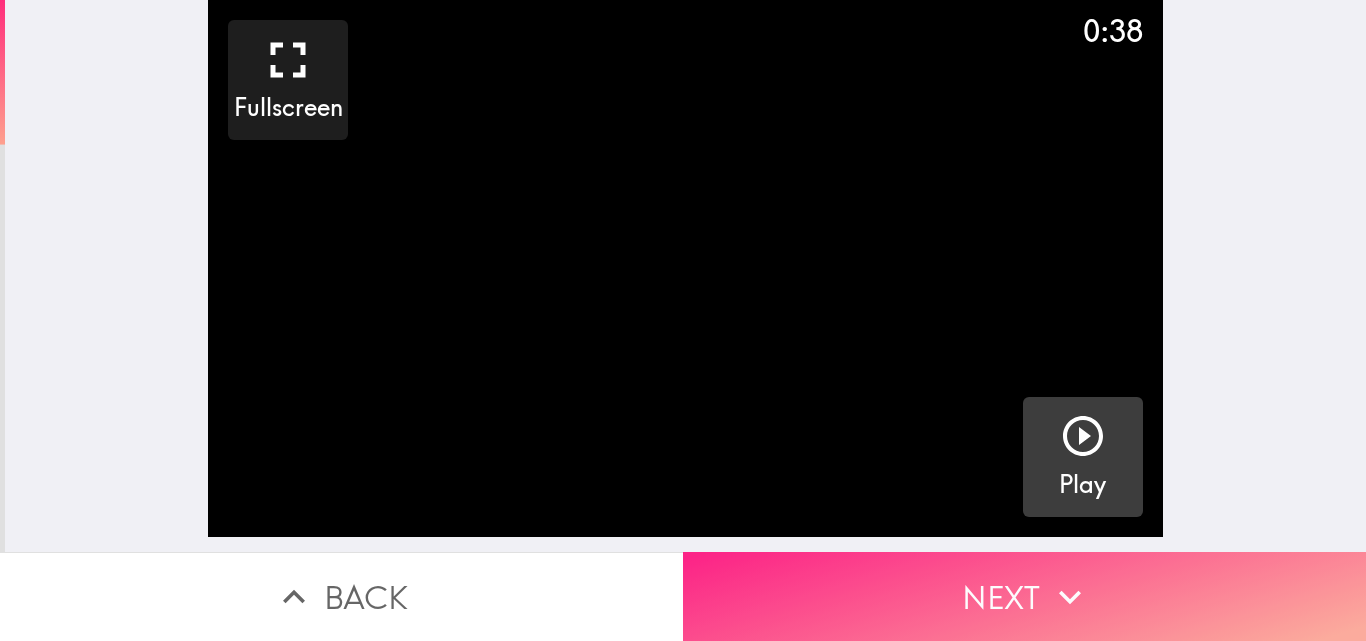 click on "Next" at bounding box center (1024, 596) 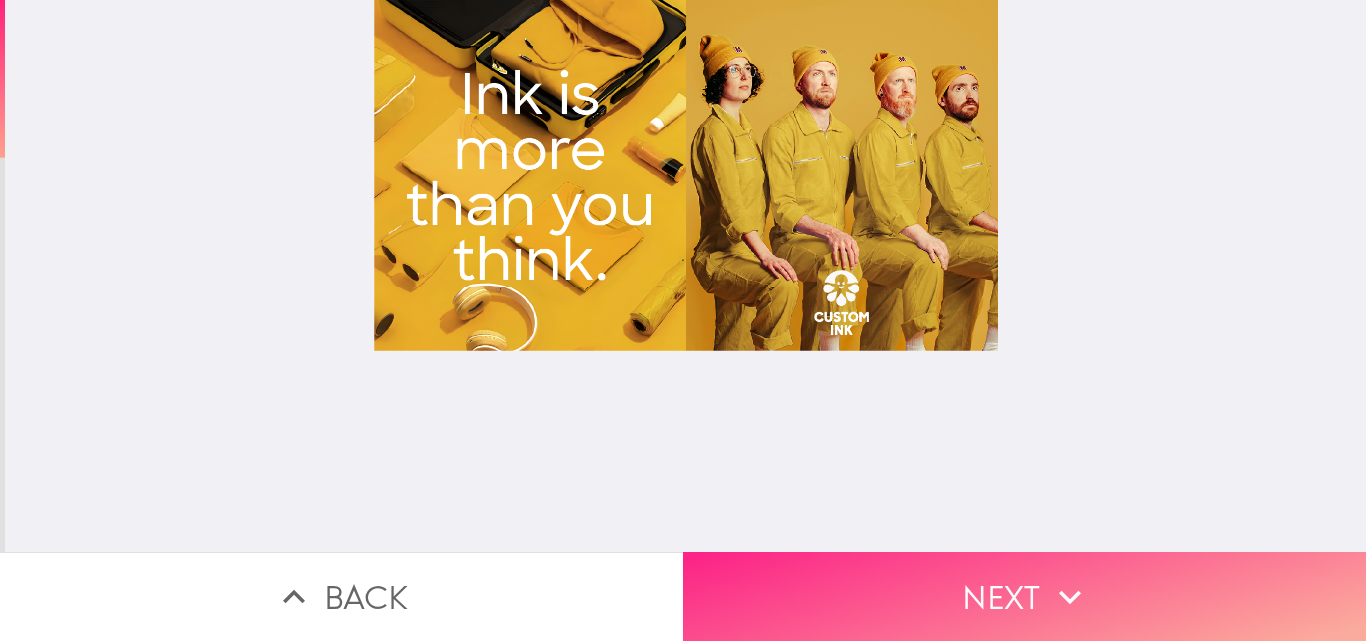 click on "Next" at bounding box center [1024, 596] 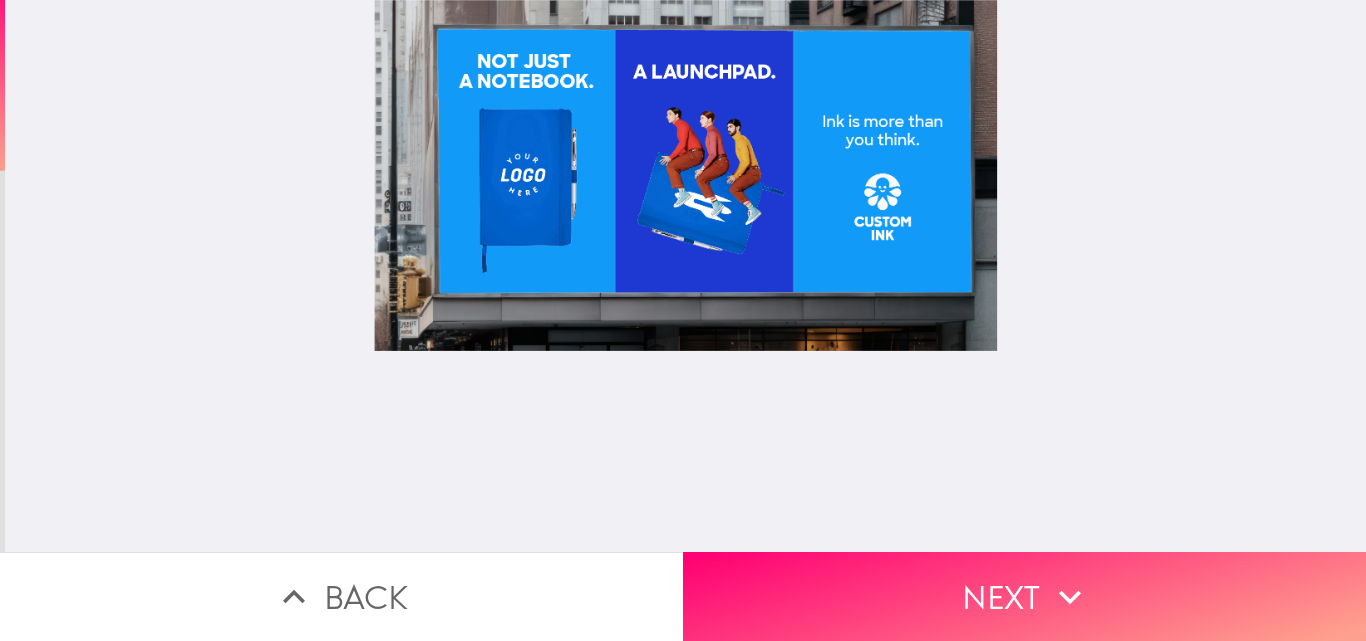 click at bounding box center (686, 276) 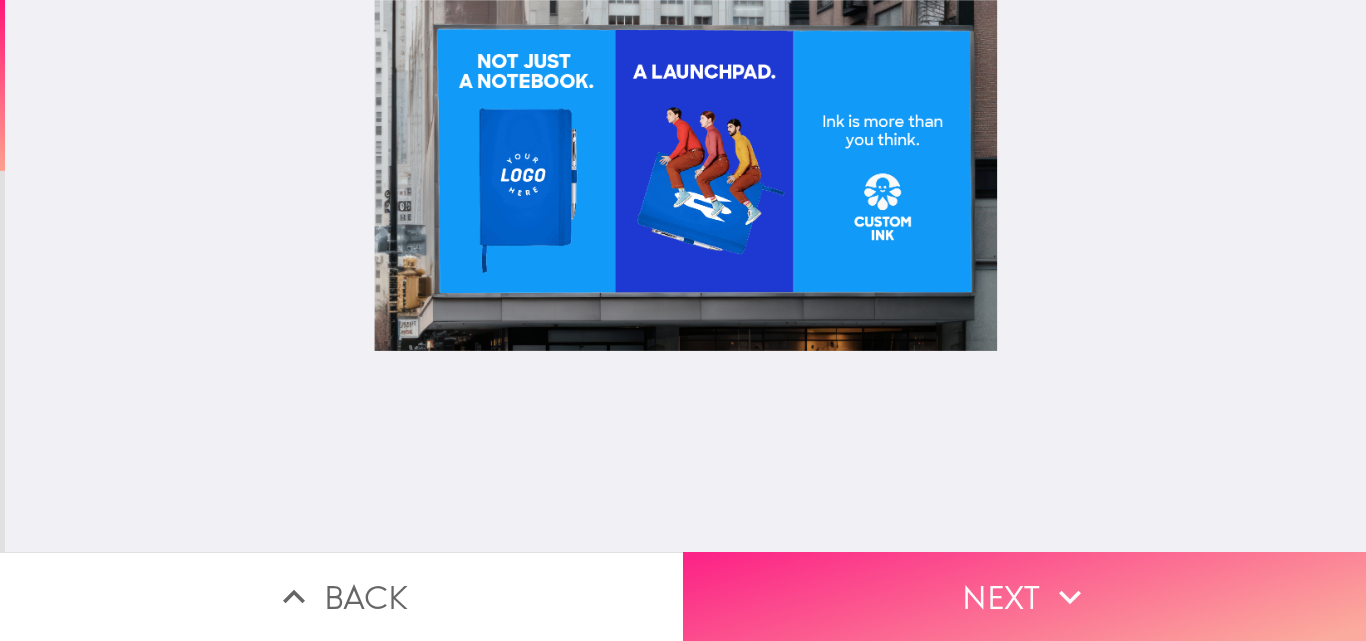 click on "Next" at bounding box center (1024, 596) 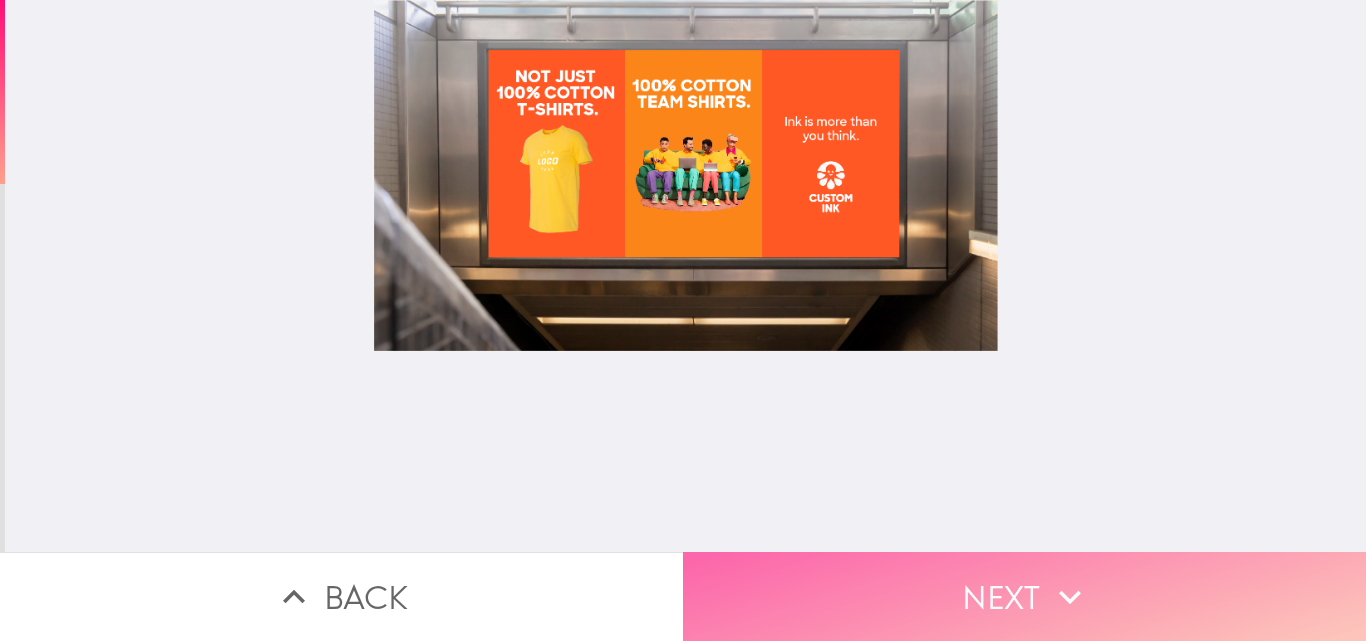 click on "Next" at bounding box center [1024, 596] 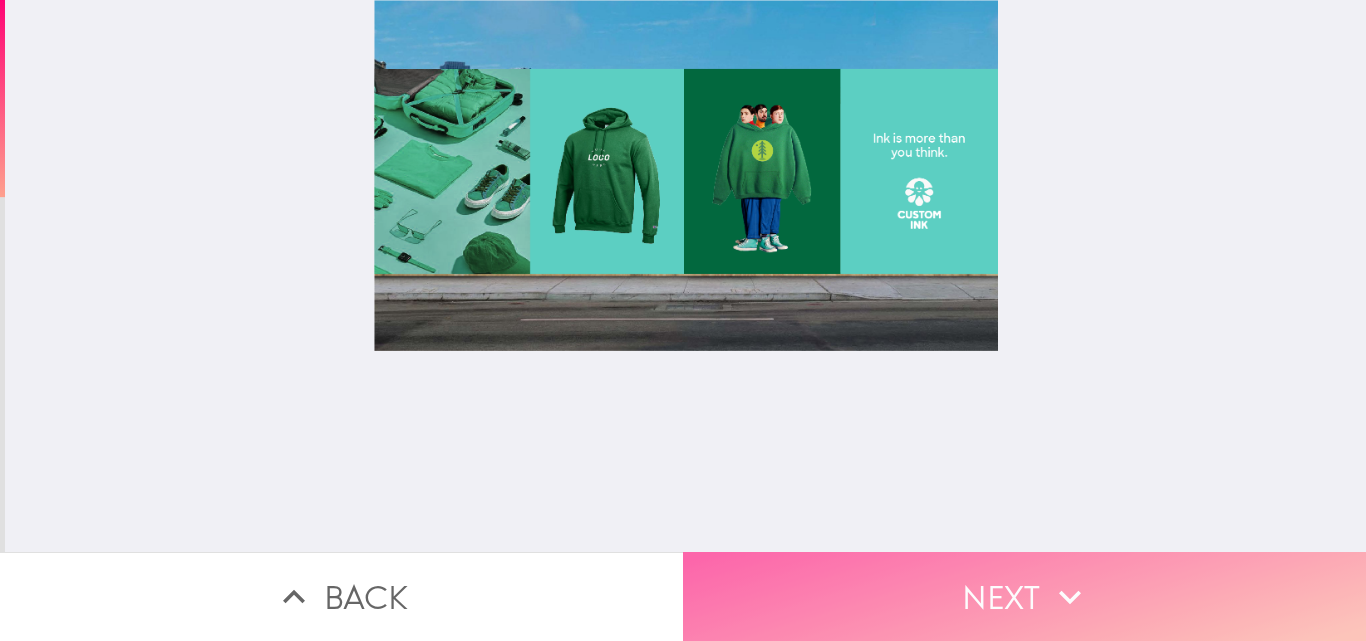 click on "Next" at bounding box center [1024, 596] 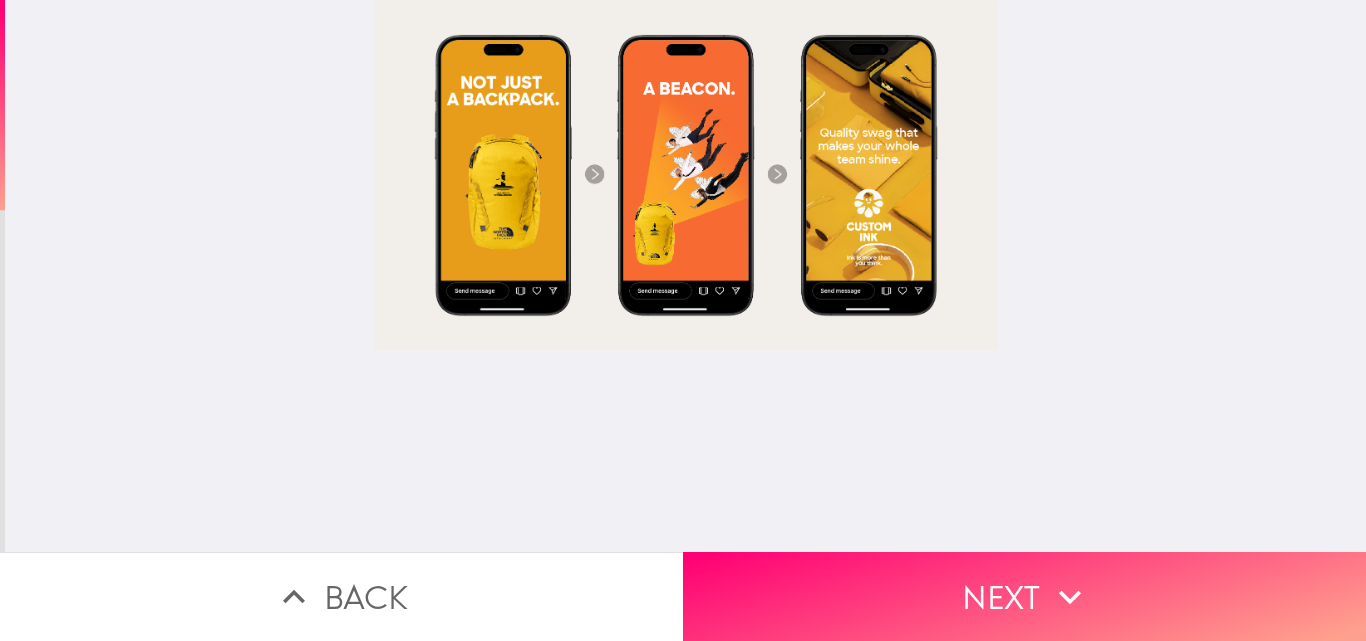 click at bounding box center (686, 276) 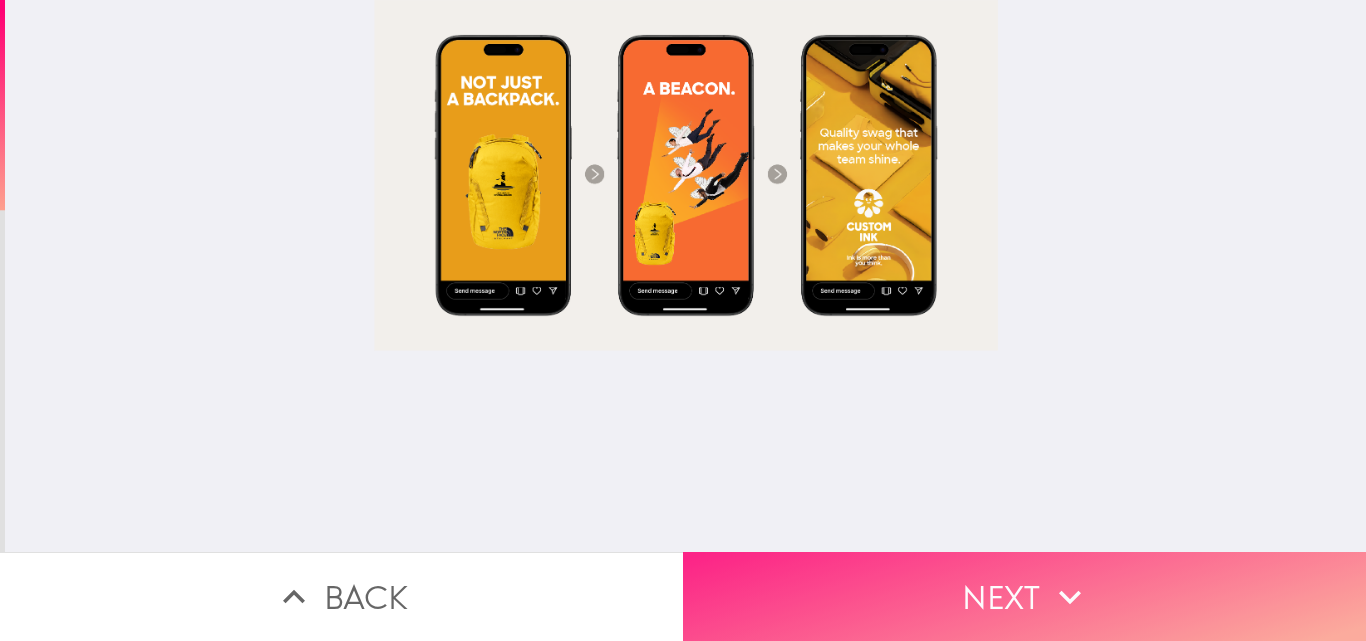 click on "Next" at bounding box center [1024, 596] 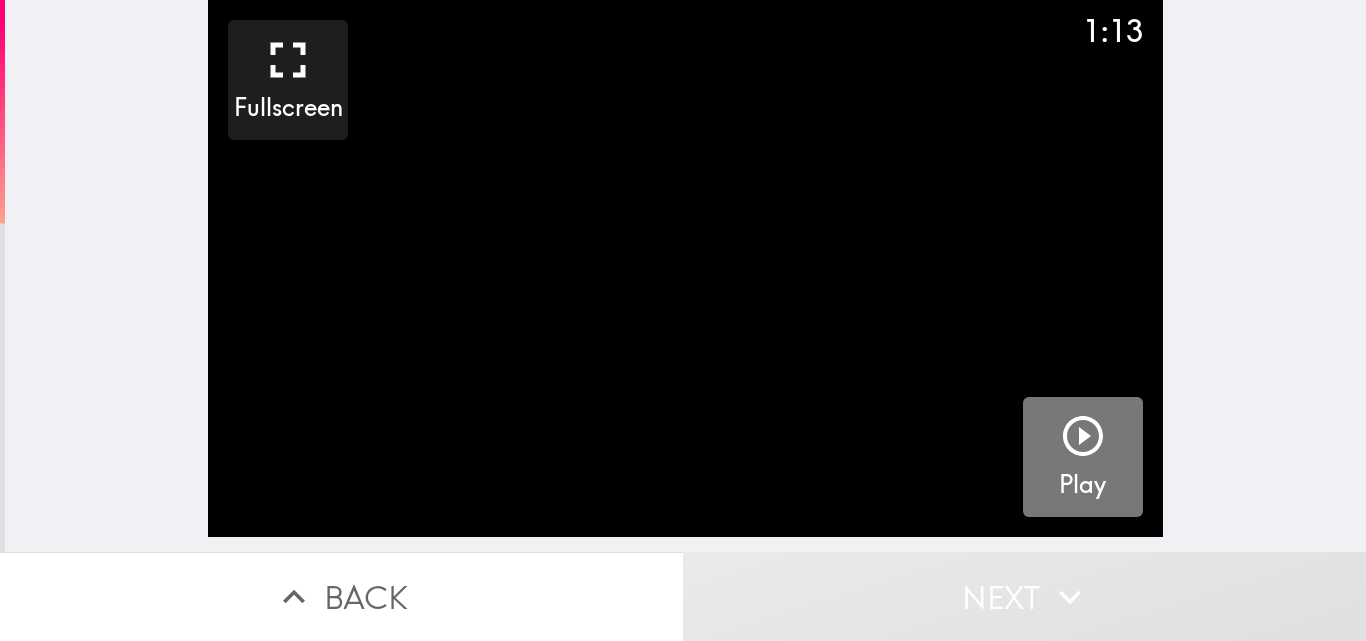 click 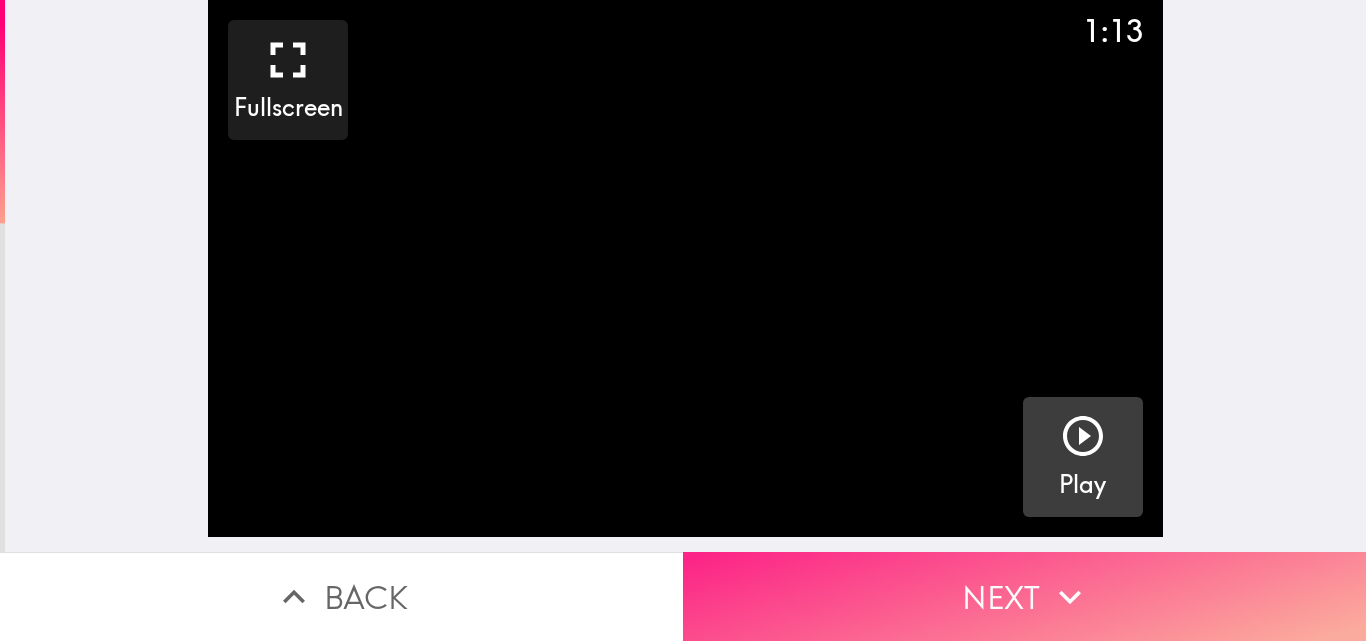 click on "Next" at bounding box center [1024, 596] 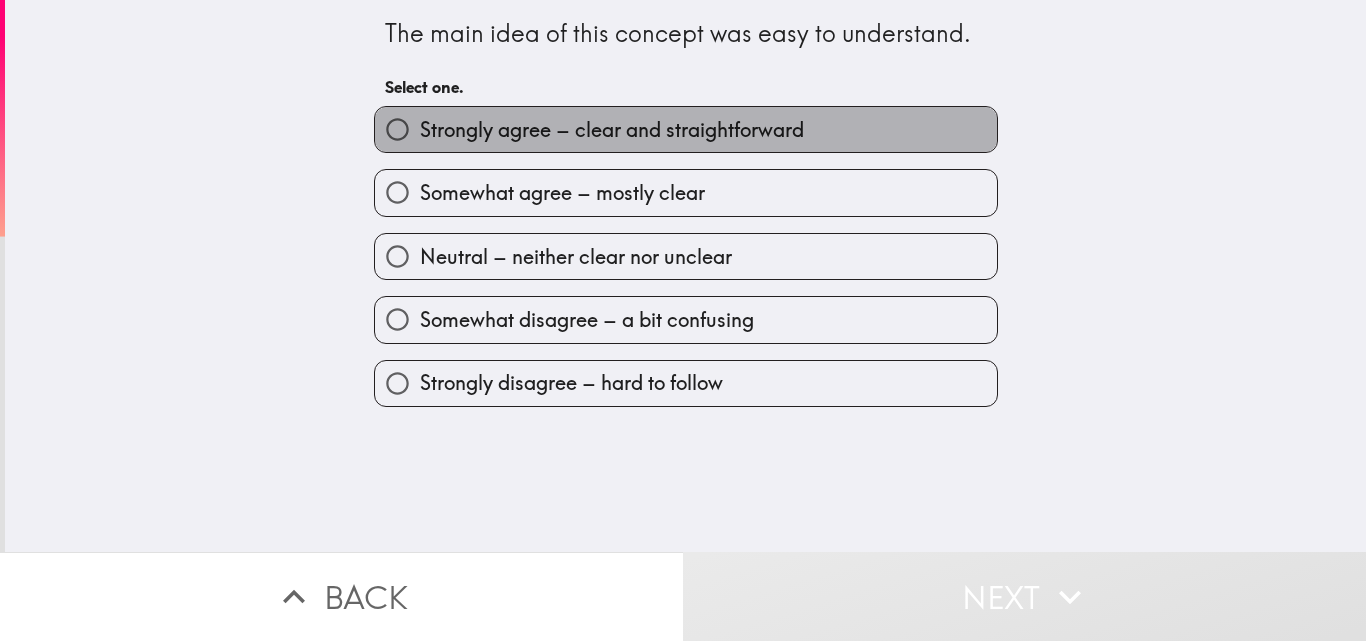 click on "Strongly agree – clear and straightforward" at bounding box center (612, 130) 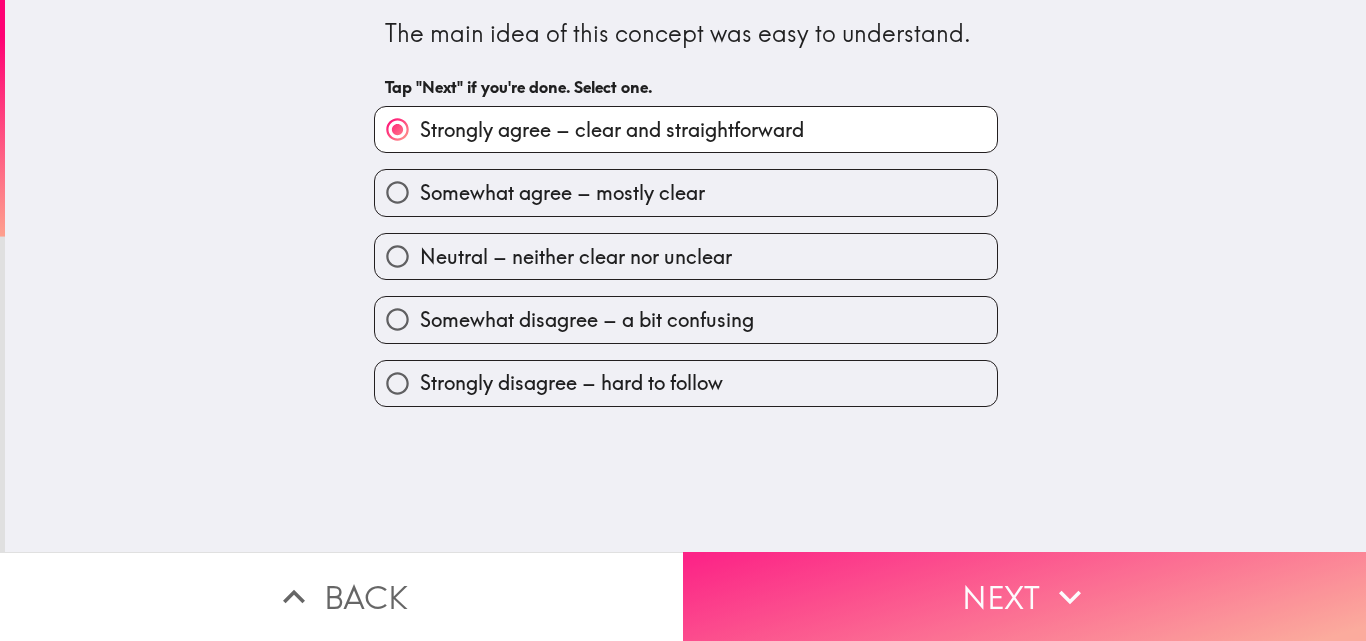 click on "Next" at bounding box center [1024, 596] 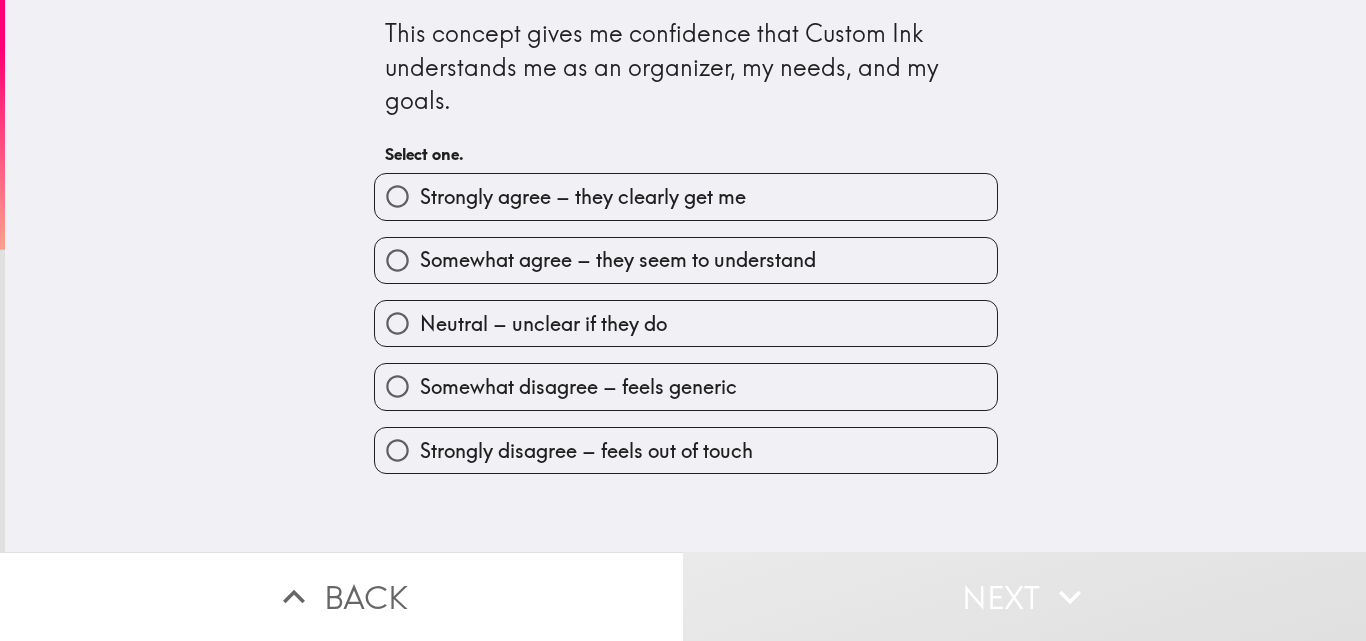 click on "Strongly agree – they clearly get me" at bounding box center [583, 197] 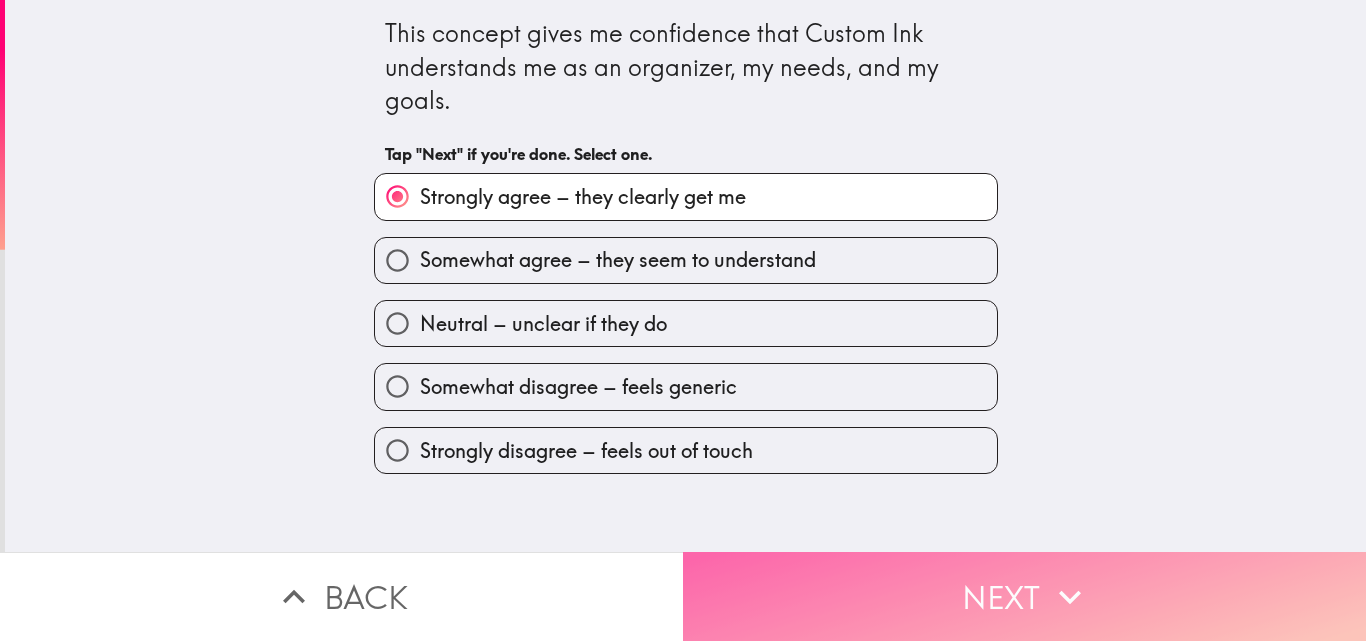 click on "Next" at bounding box center [1024, 596] 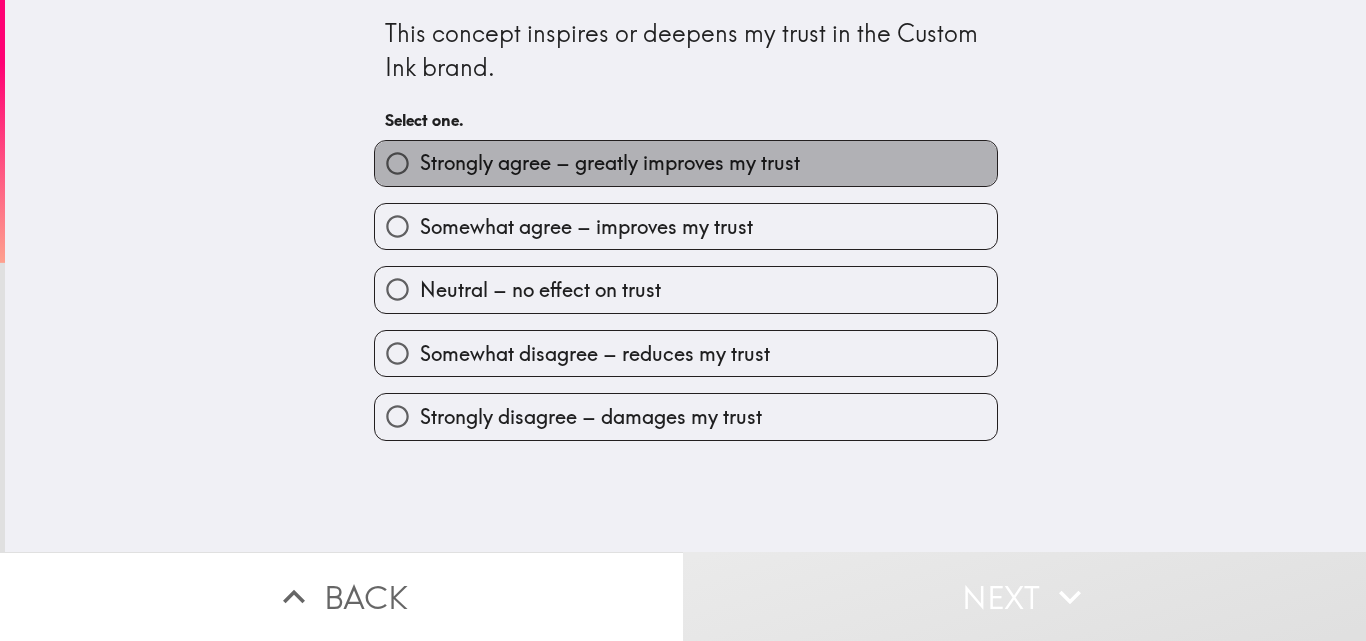 click on "Strongly agree – greatly improves my trust" at bounding box center [610, 163] 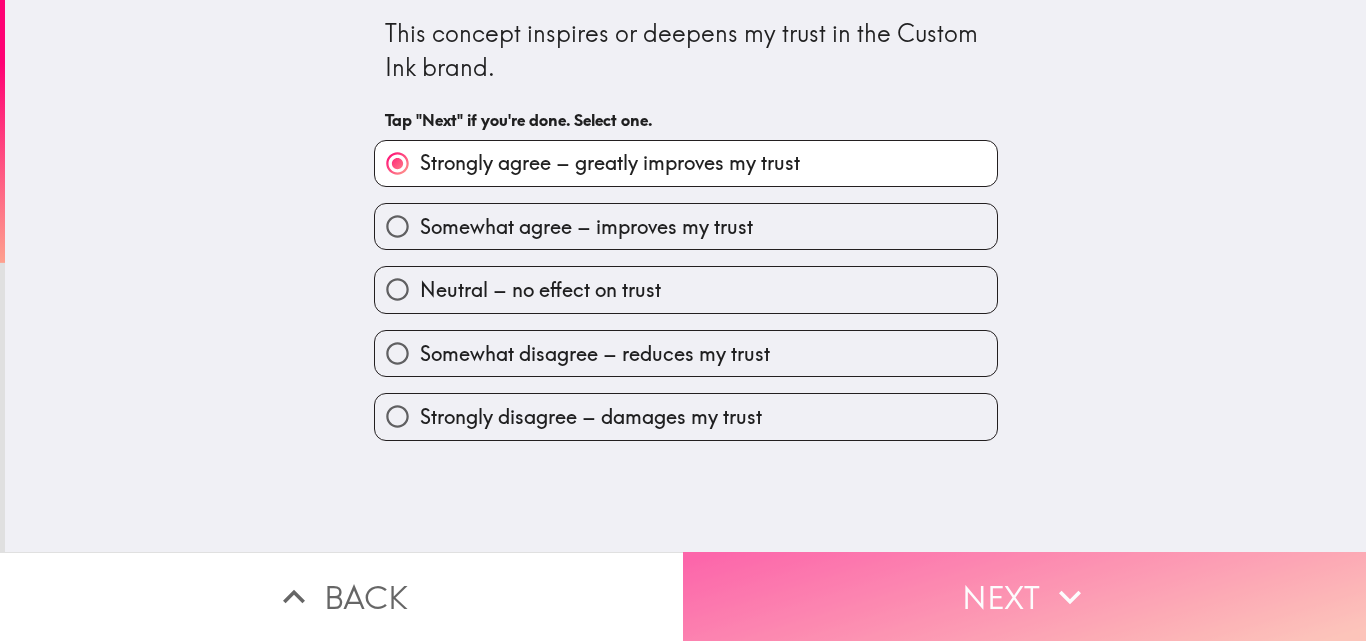 click on "Next" at bounding box center (1024, 596) 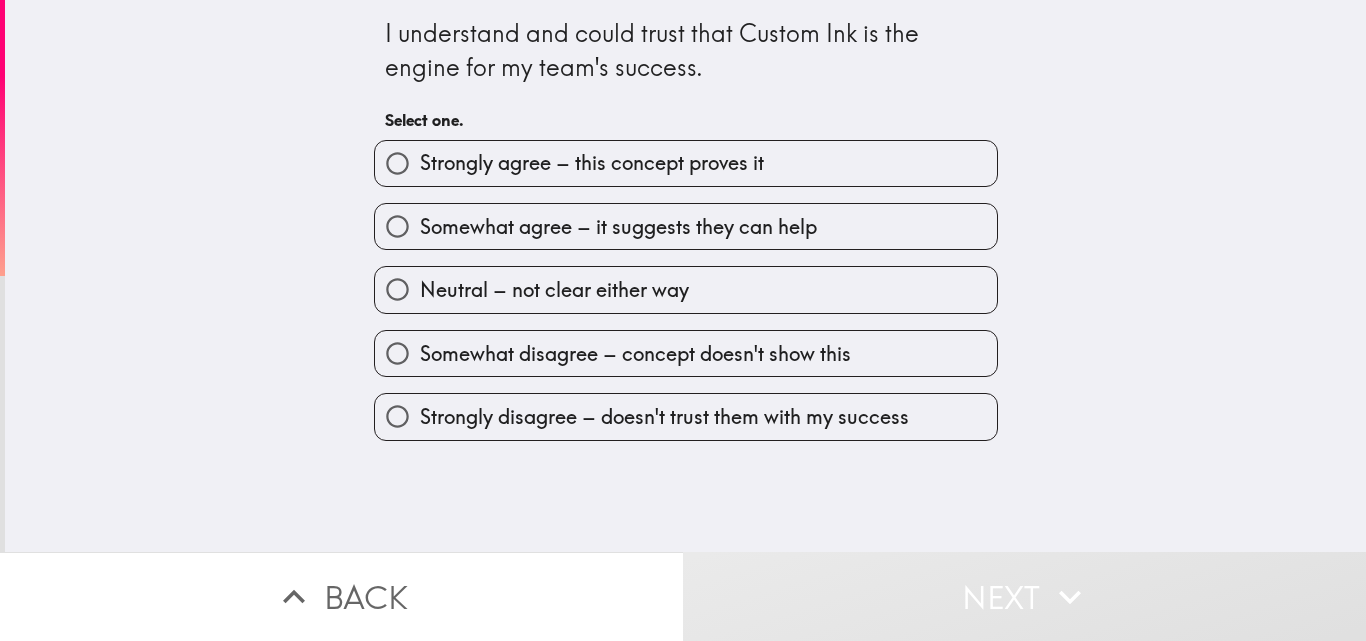 click on "Strongly agree – this concept proves it" at bounding box center [592, 163] 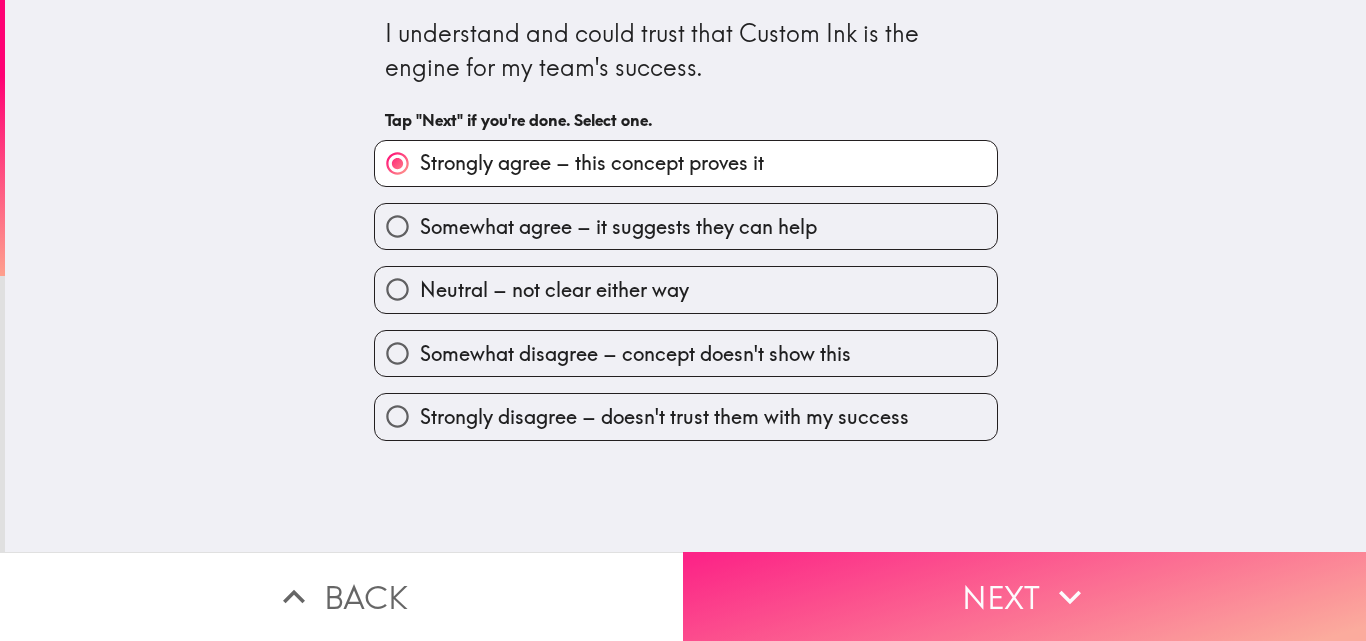 click on "Next" at bounding box center [1024, 596] 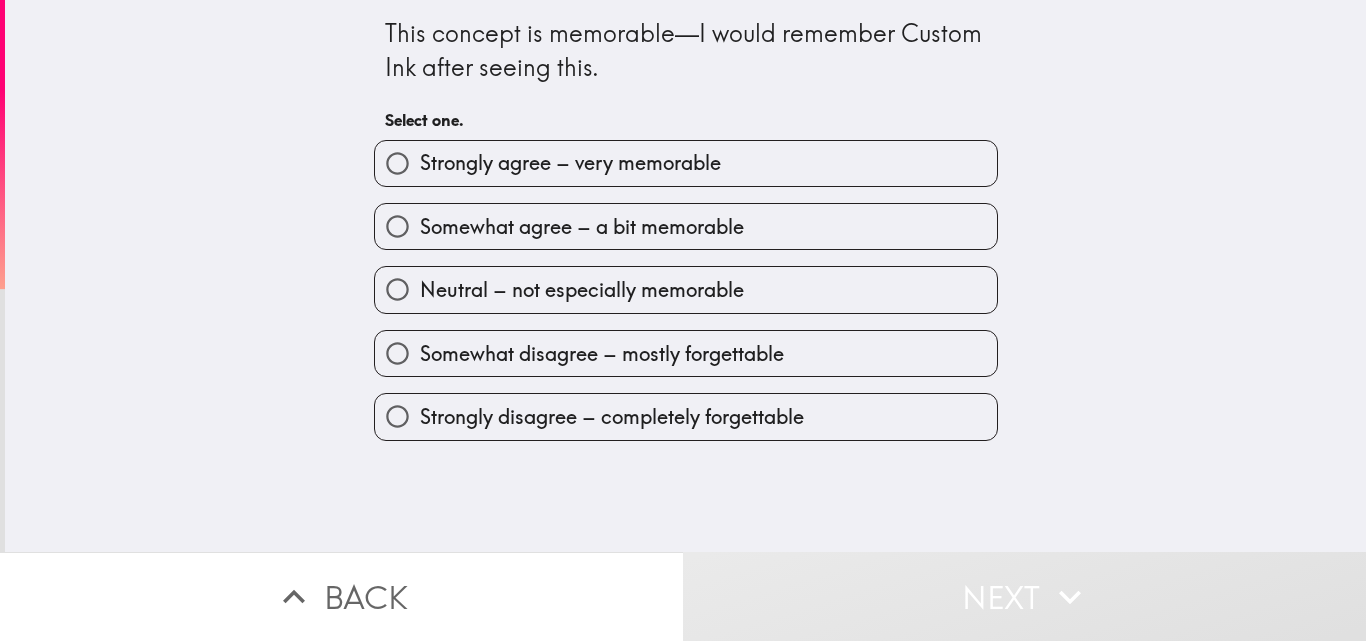click on "Somewhat agree – a bit memorable" at bounding box center (686, 226) 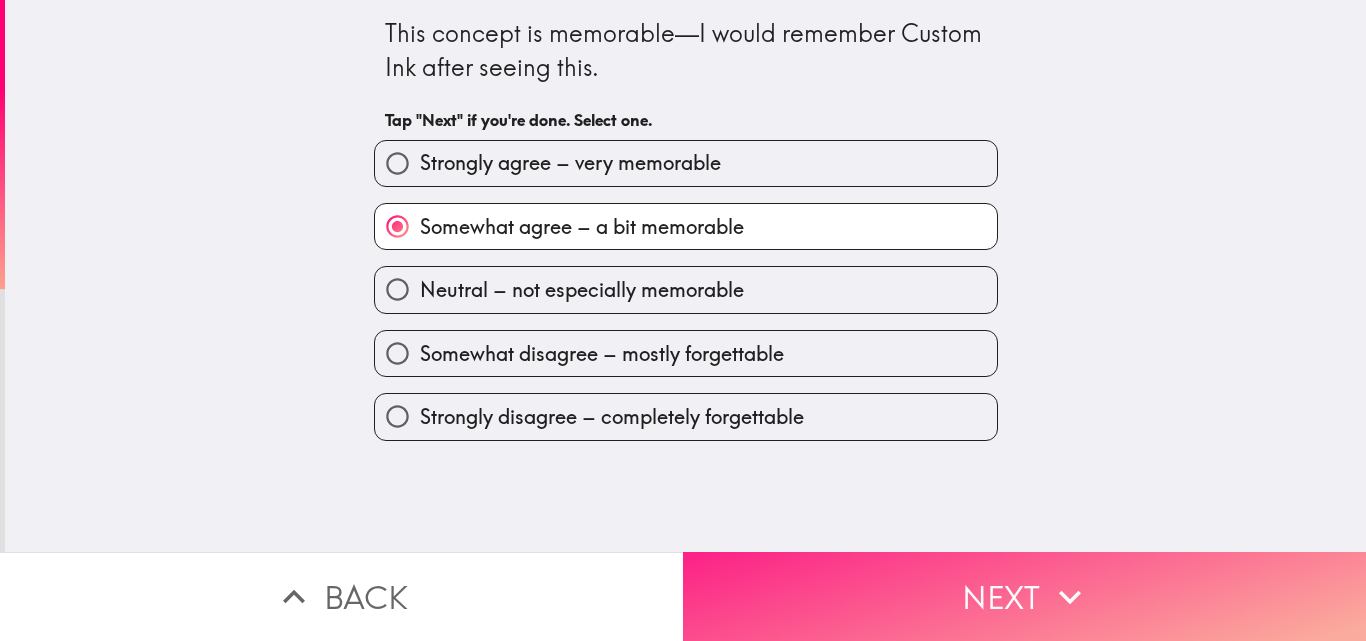 click on "Next" at bounding box center (1024, 596) 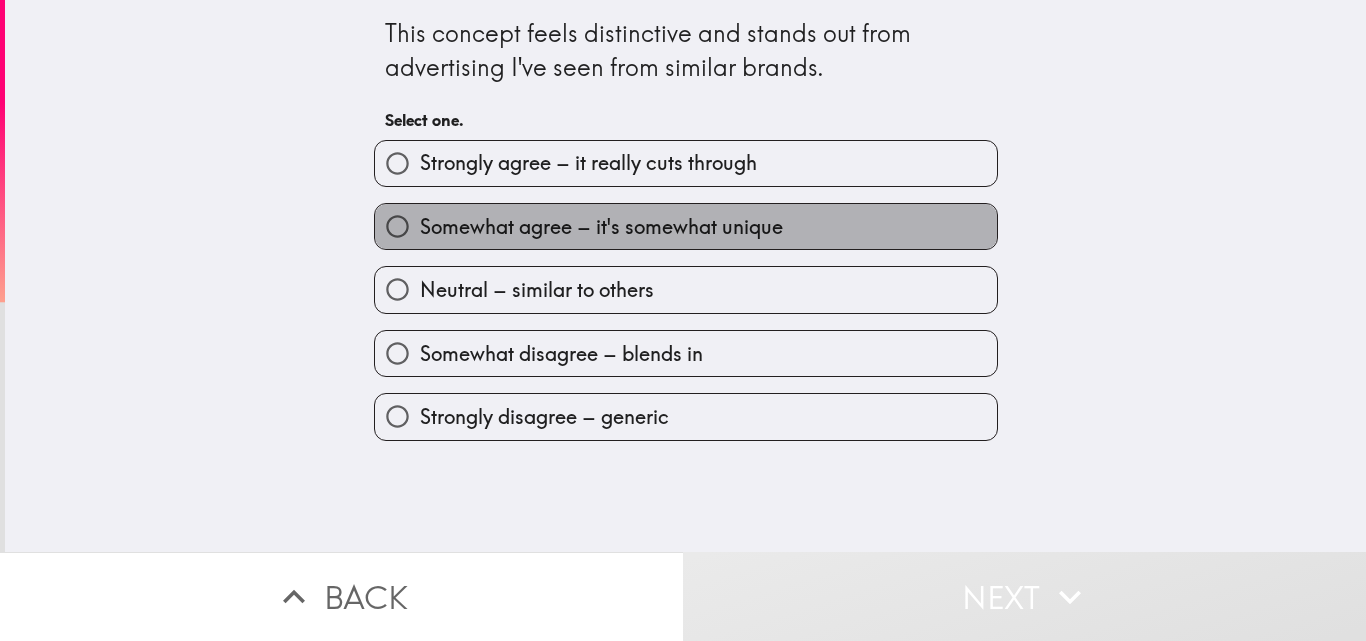 click on "Somewhat agree – it's somewhat unique" at bounding box center (686, 226) 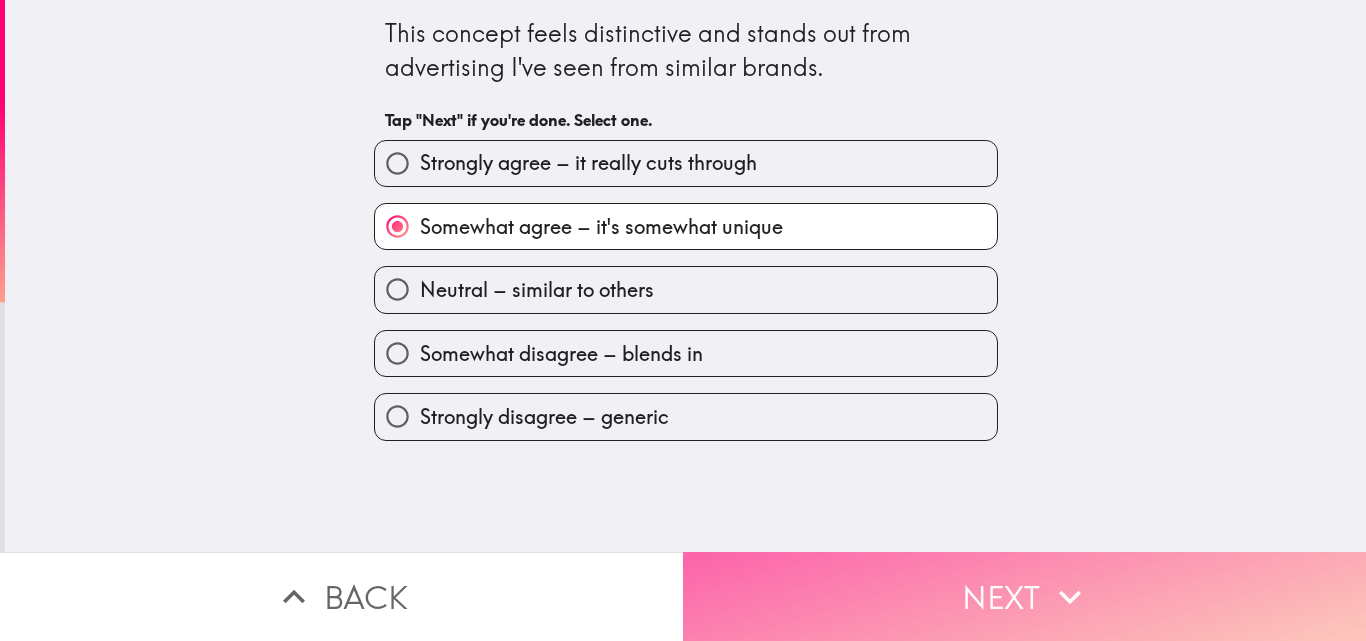 click on "Next" at bounding box center (1024, 596) 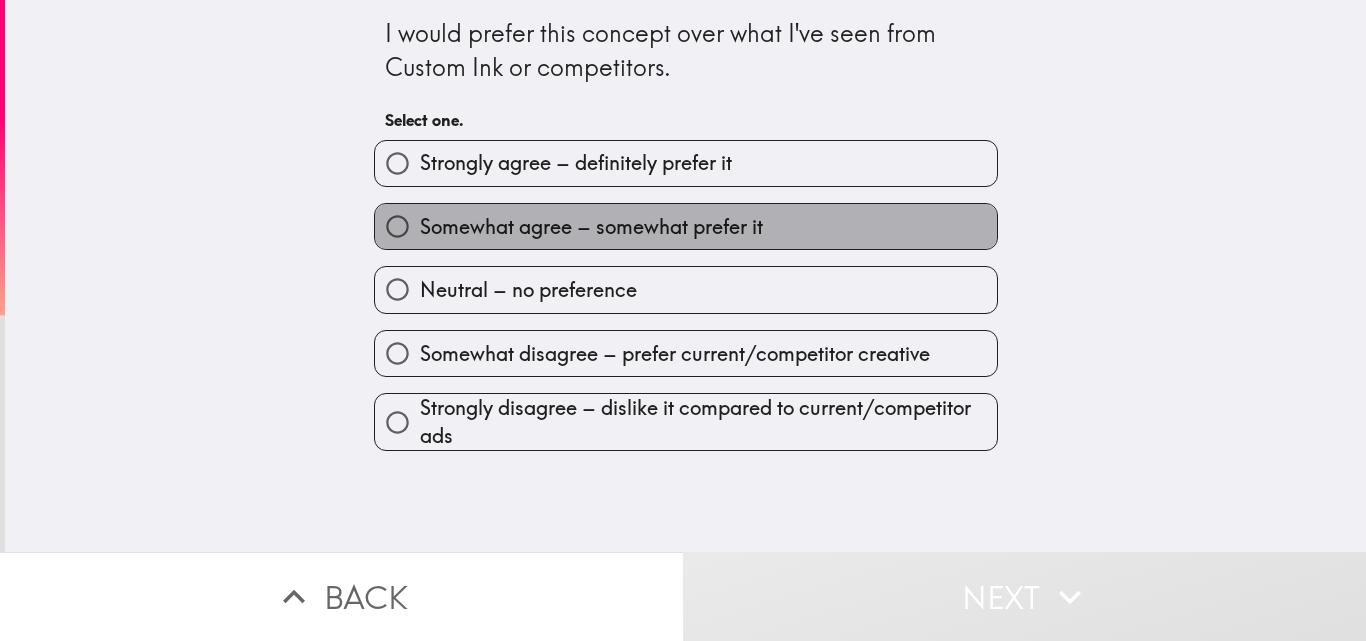click on "Somewhat agree – somewhat prefer it" at bounding box center [591, 227] 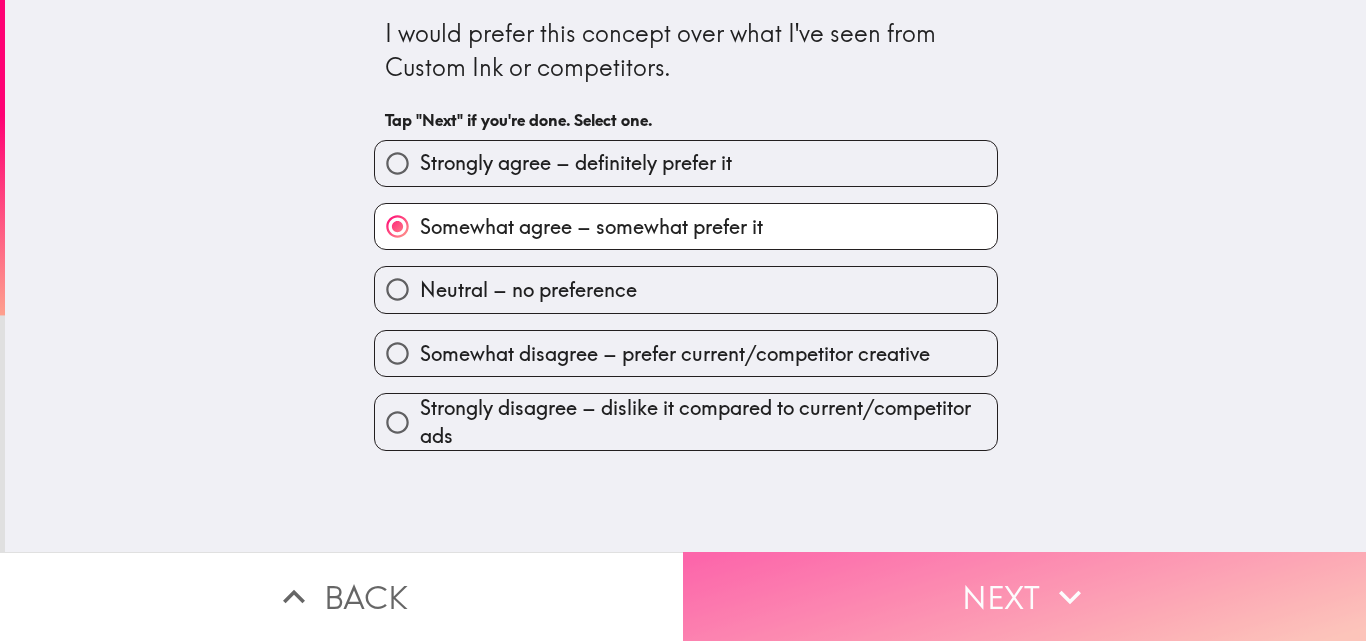 click on "Next" at bounding box center (1024, 596) 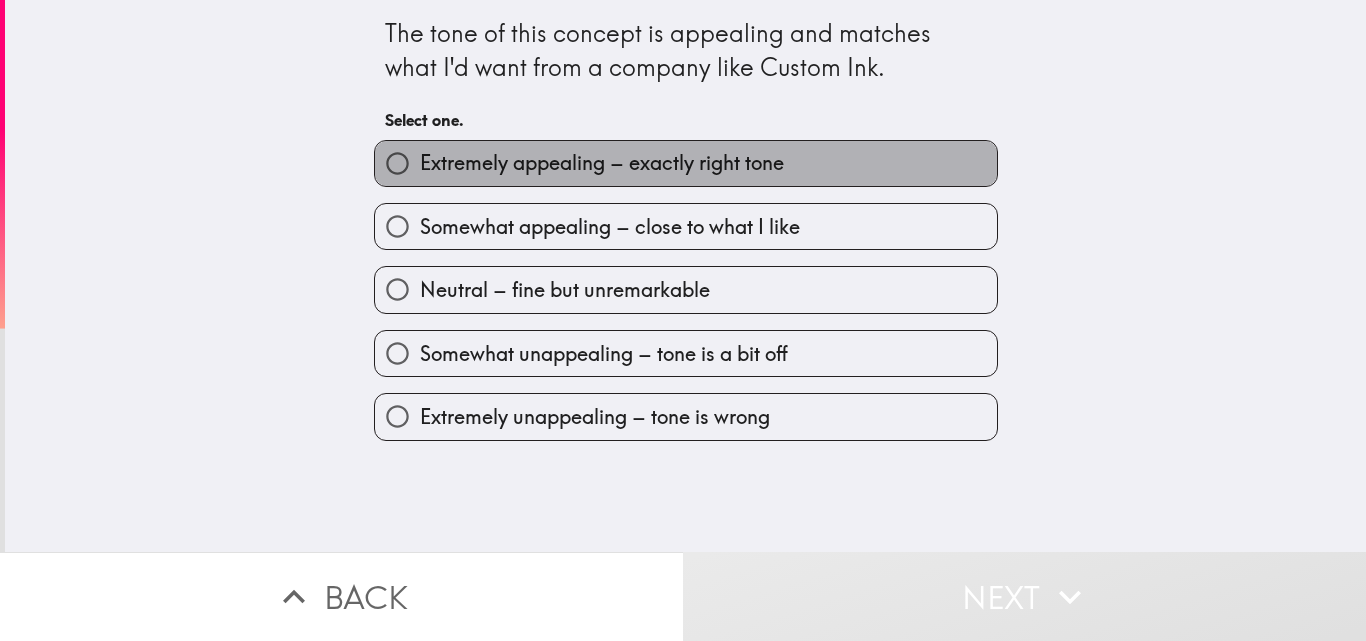 click on "Extremely appealing – exactly right tone" at bounding box center (686, 163) 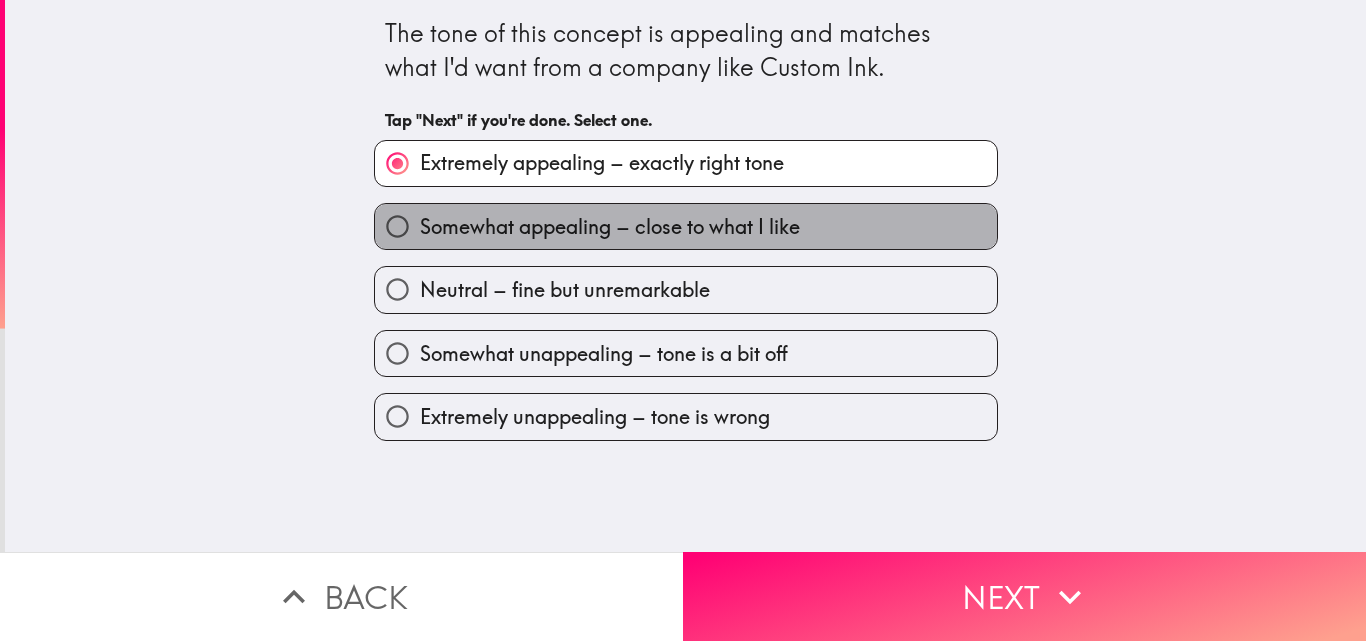 click on "Somewhat appealing – close to what I like" at bounding box center (610, 227) 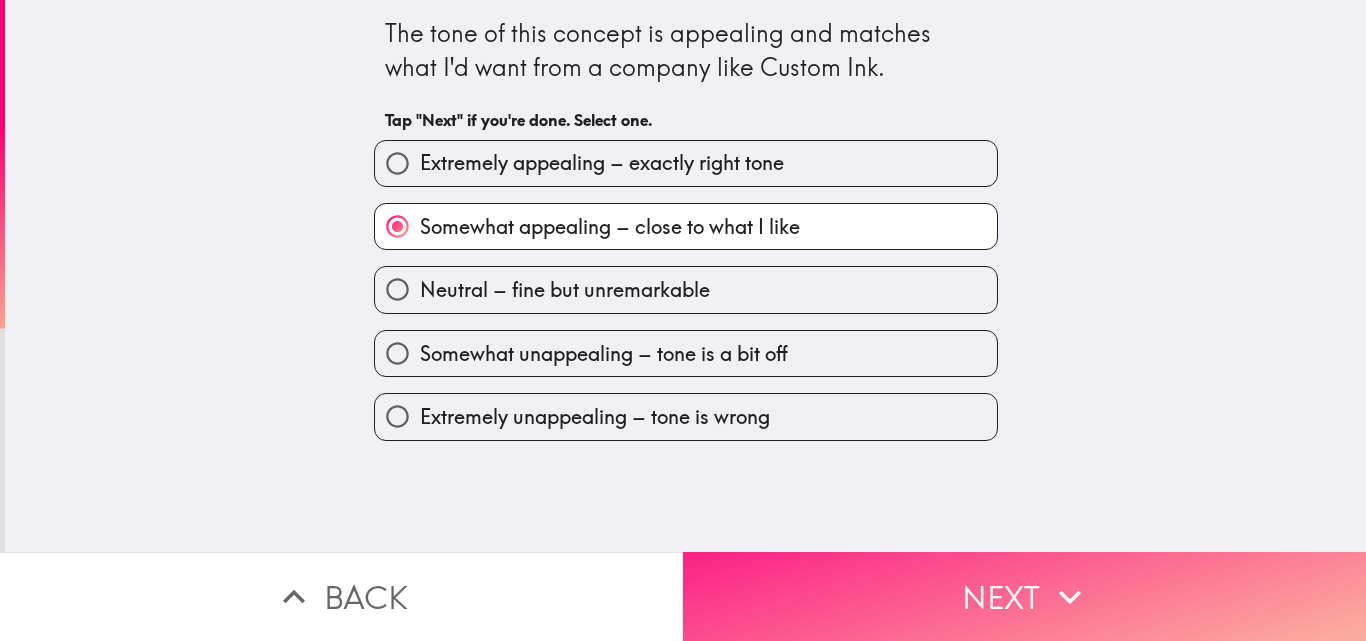 click on "Next" at bounding box center [1024, 596] 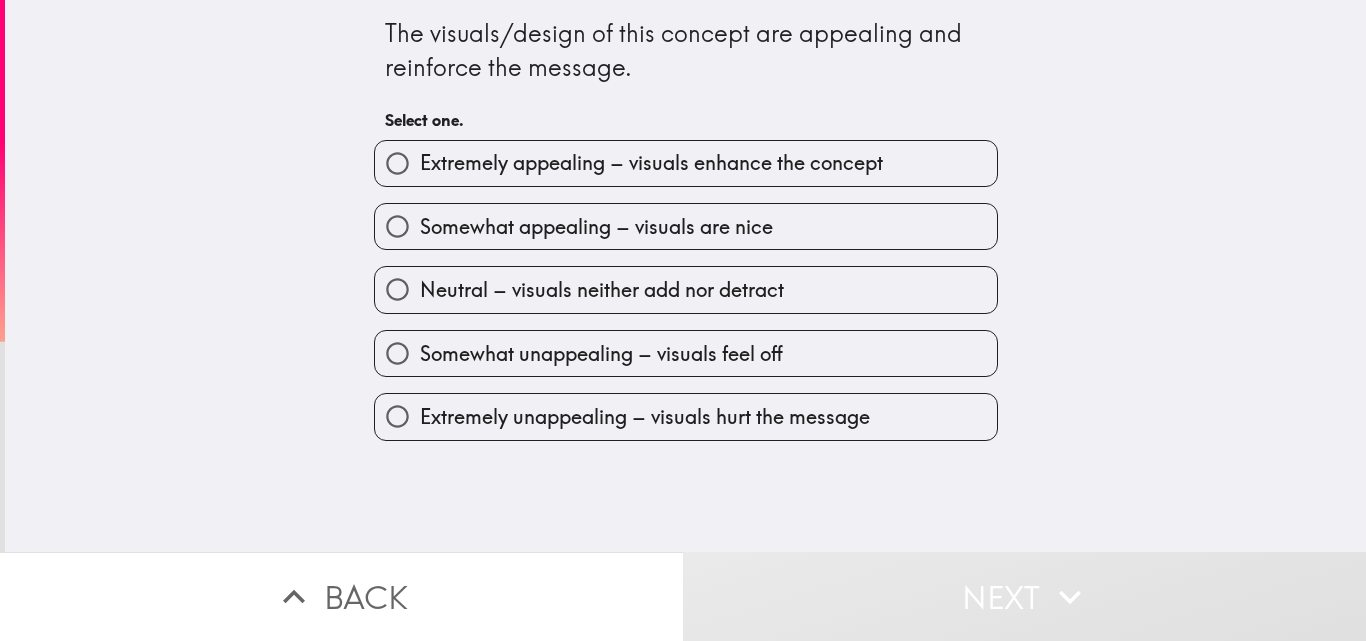 click on "Extremely appealing – visuals enhance the concept" at bounding box center (651, 163) 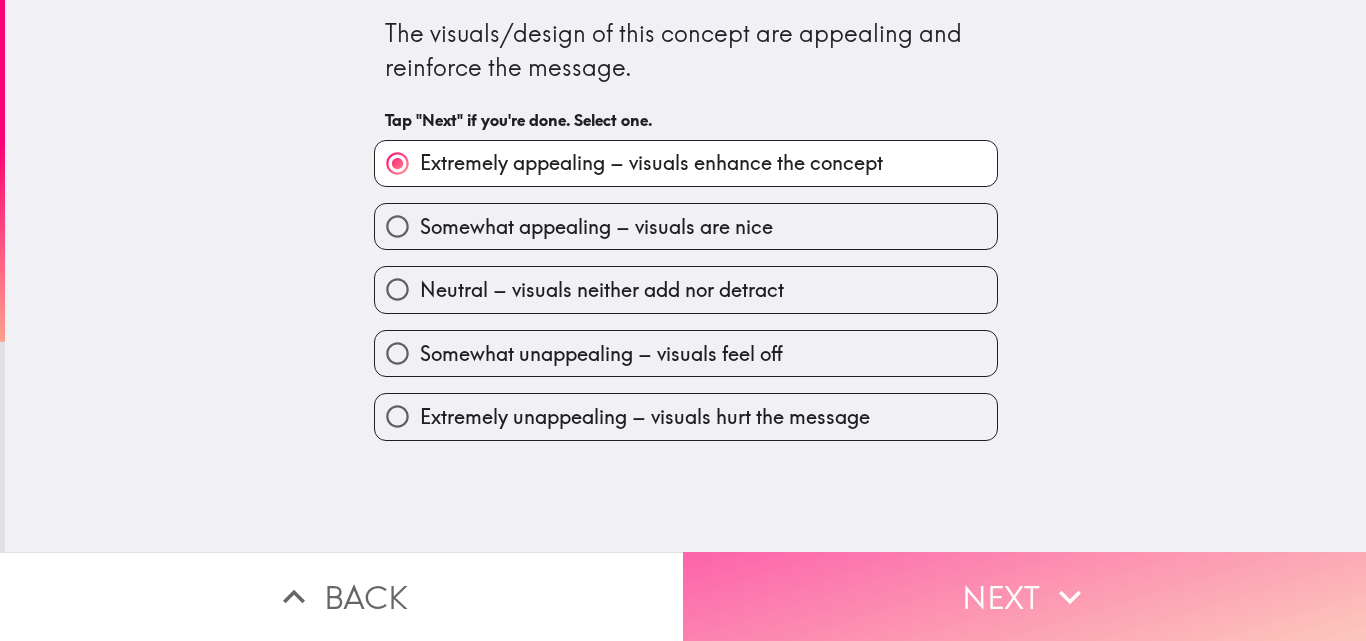 click on "Next" at bounding box center (1024, 596) 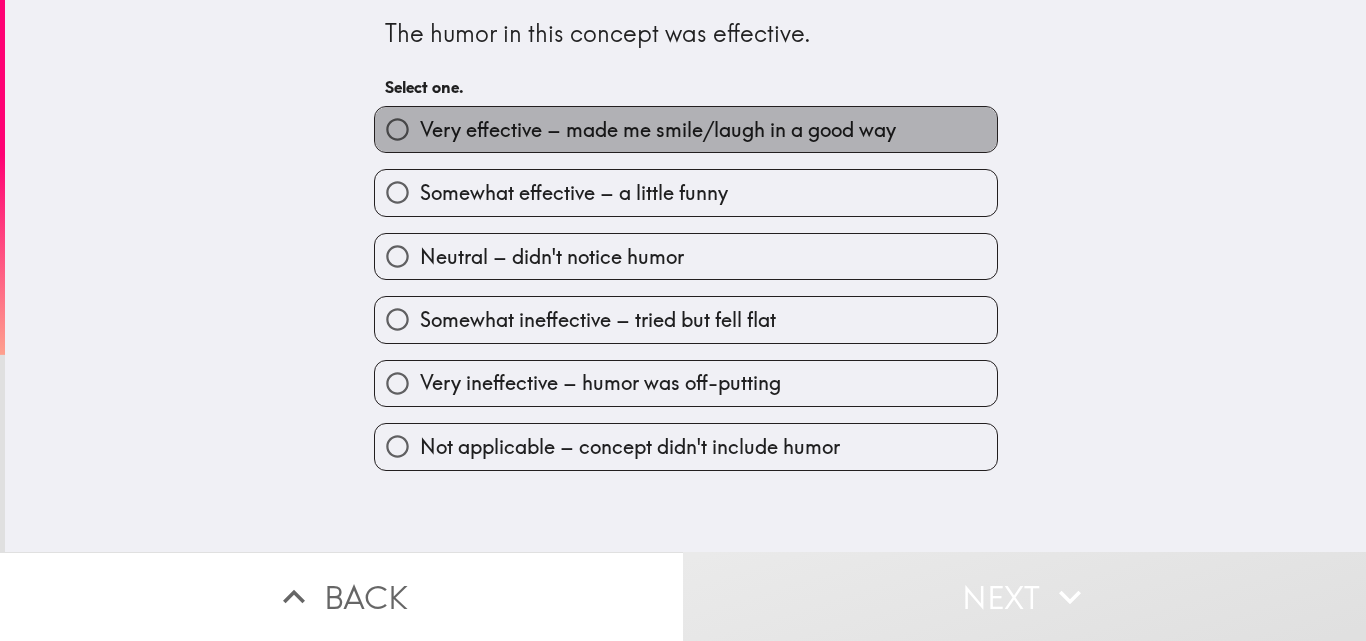 click on "Very effective – made me smile/laugh in a good way" at bounding box center (658, 130) 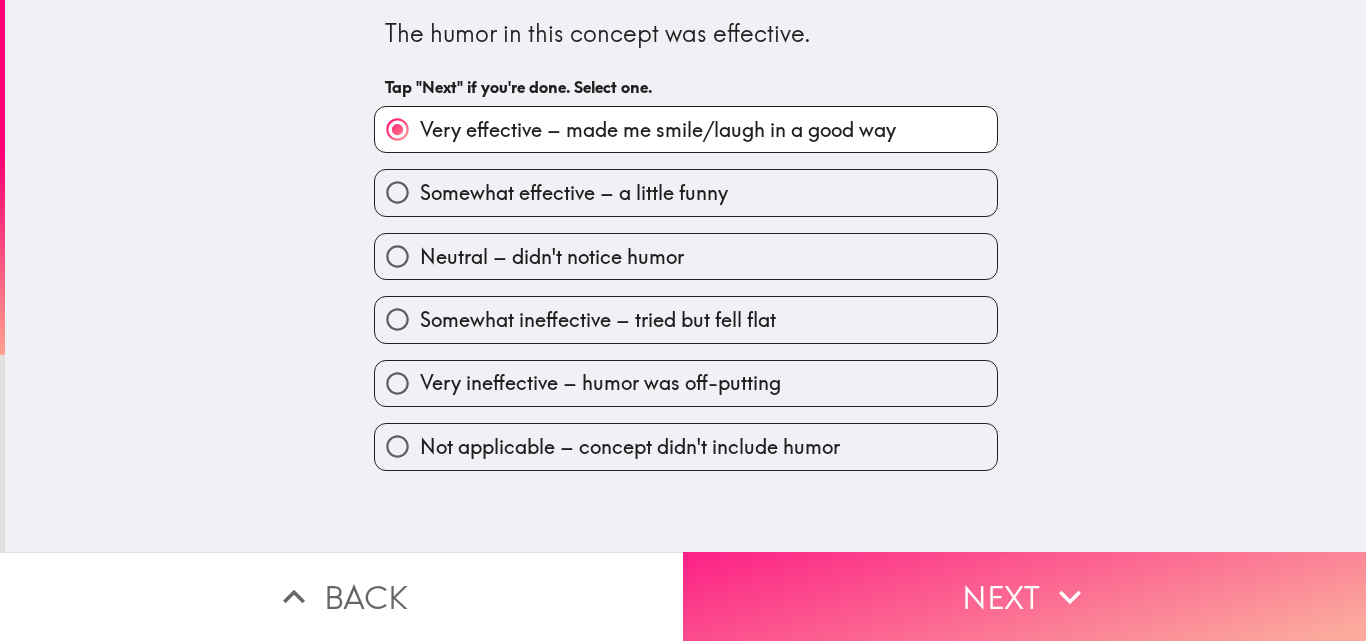 click on "Next" at bounding box center (1024, 596) 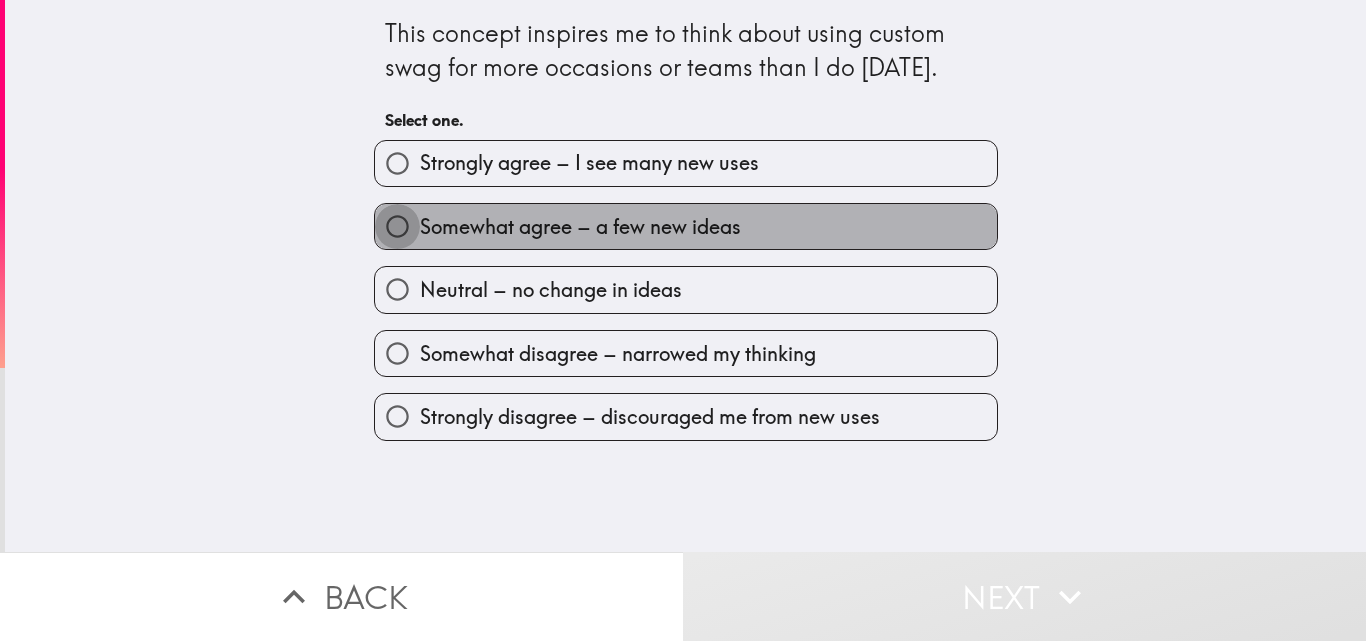 click on "Somewhat agree – a few new ideas" at bounding box center (397, 226) 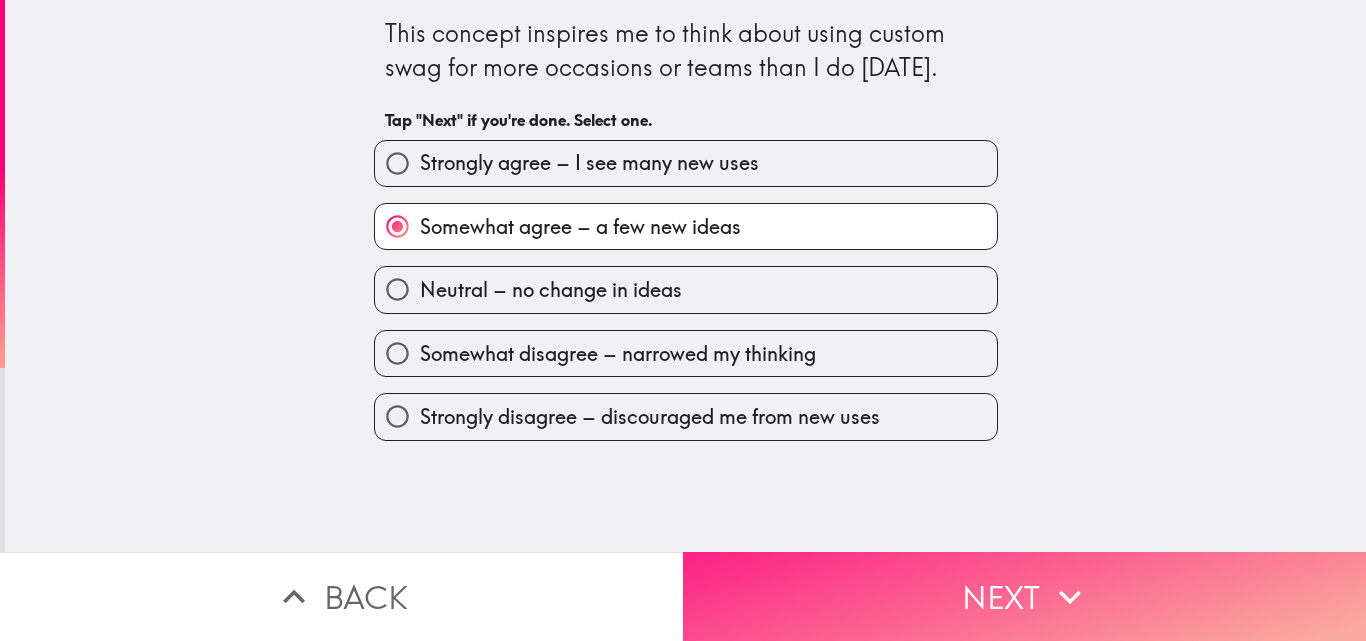 click on "Next" at bounding box center [1024, 596] 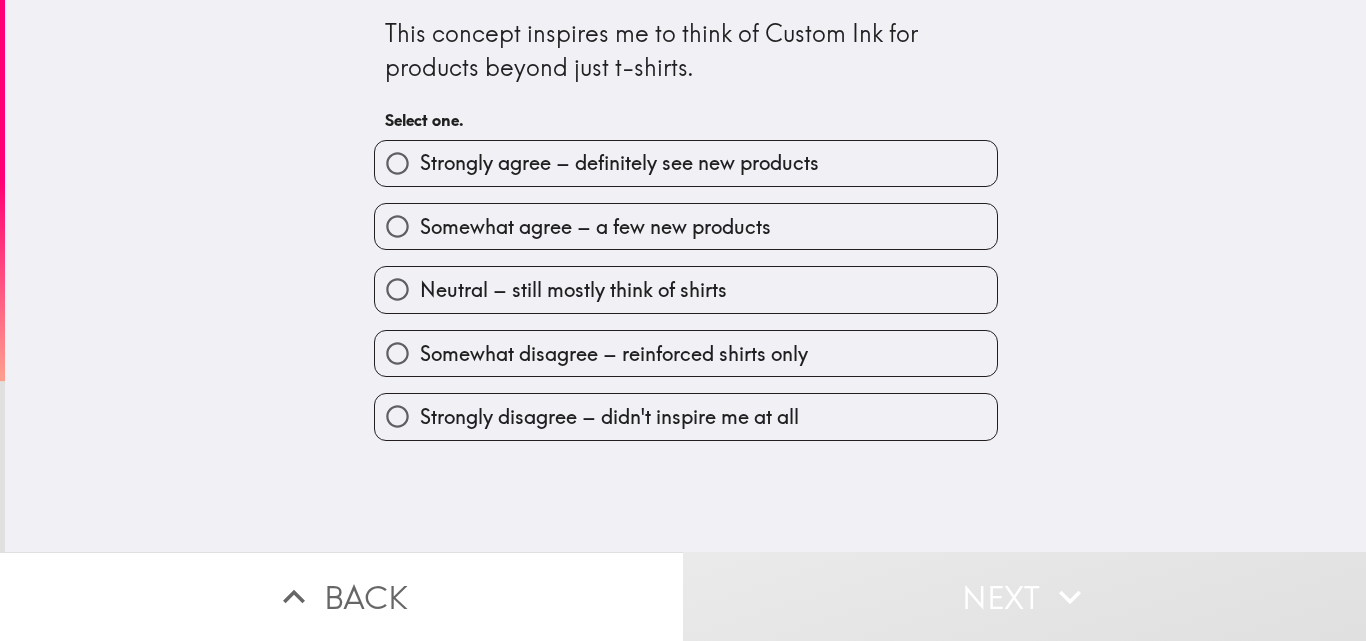 click on "Strongly agree – definitely see new products" at bounding box center (619, 163) 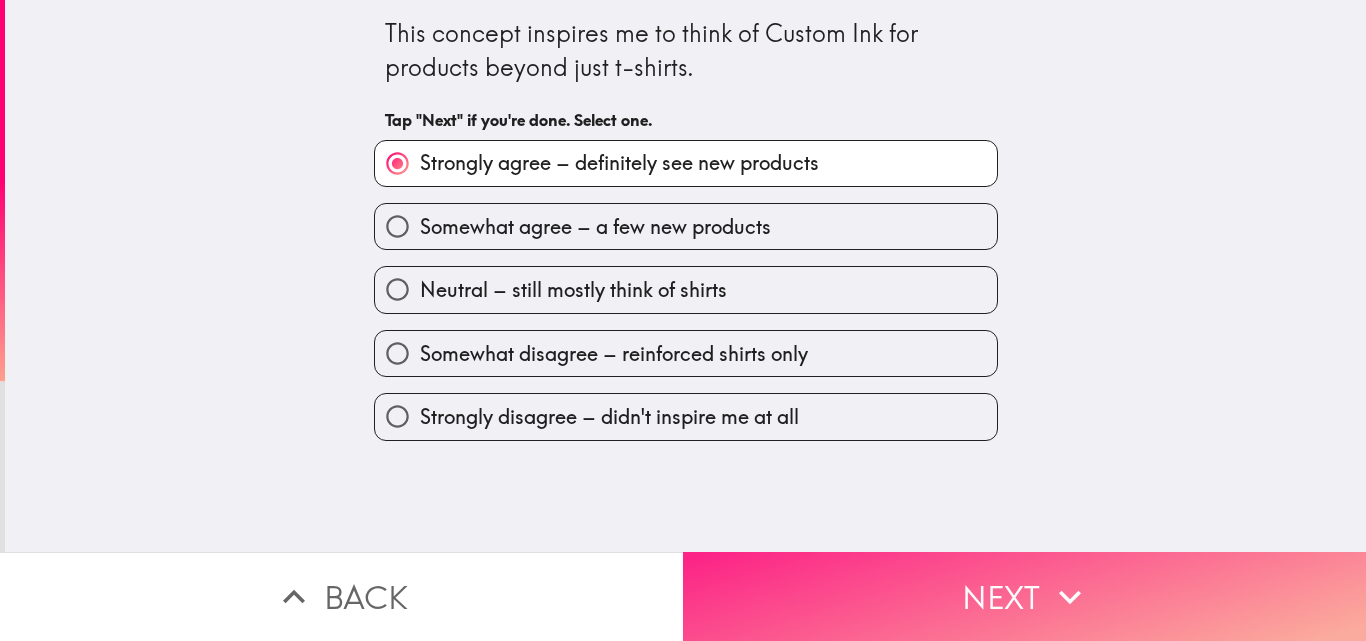click on "Next" at bounding box center [1024, 596] 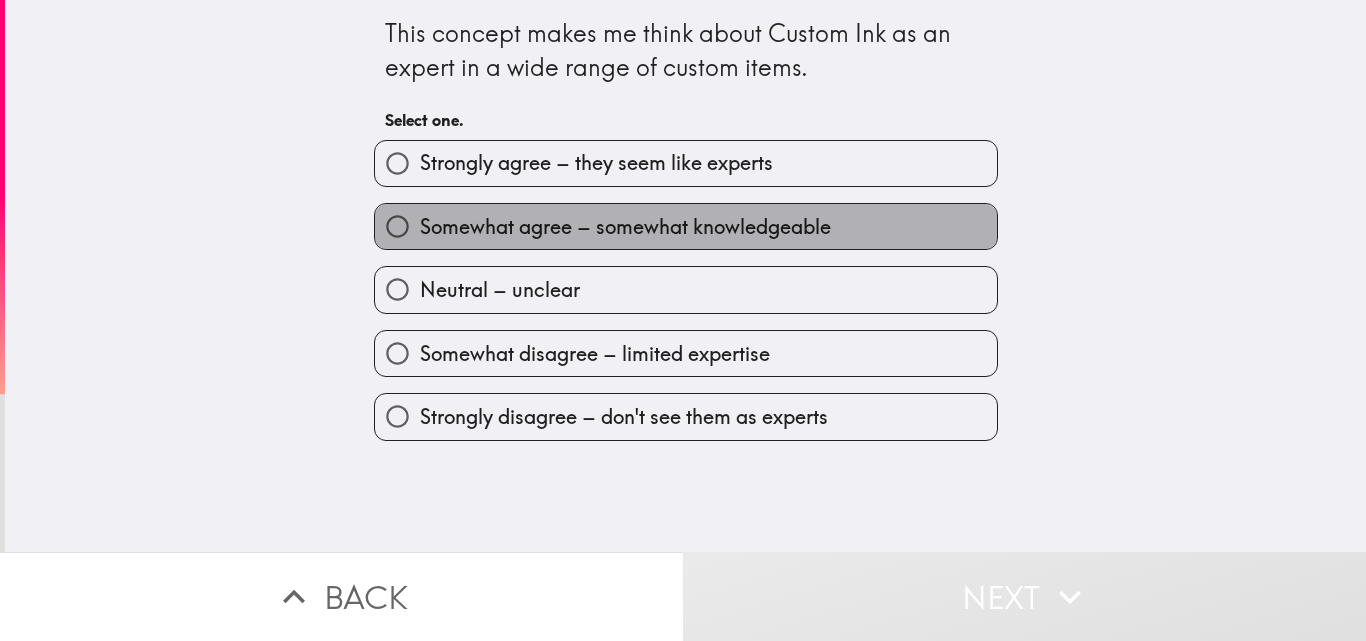 click on "Somewhat agree – somewhat knowledgeable" at bounding box center (625, 227) 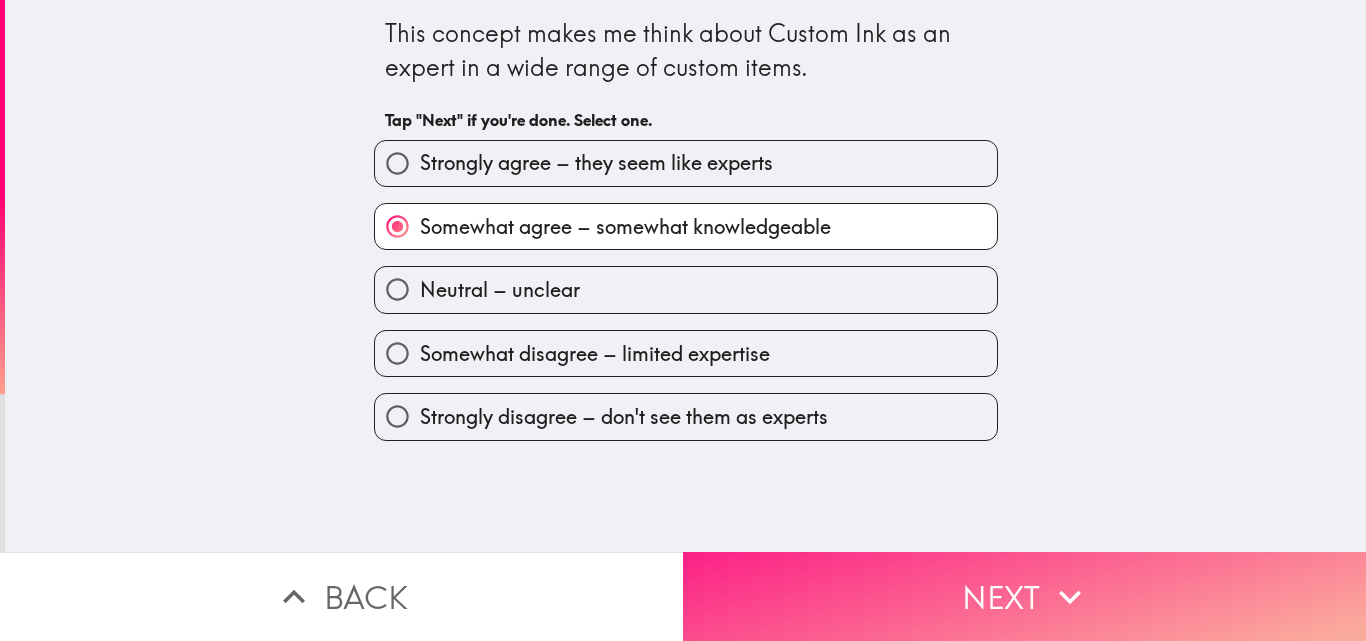 click on "Next" at bounding box center (1024, 596) 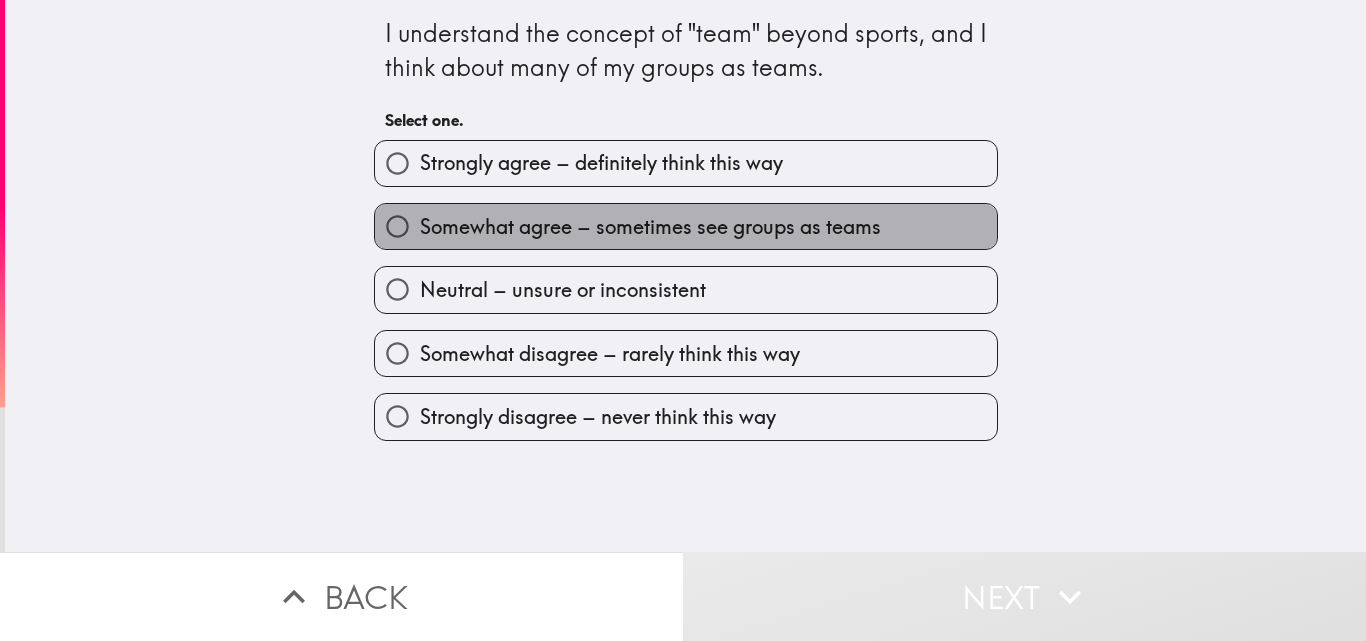 click on "Somewhat agree – sometimes see groups as teams" at bounding box center (686, 226) 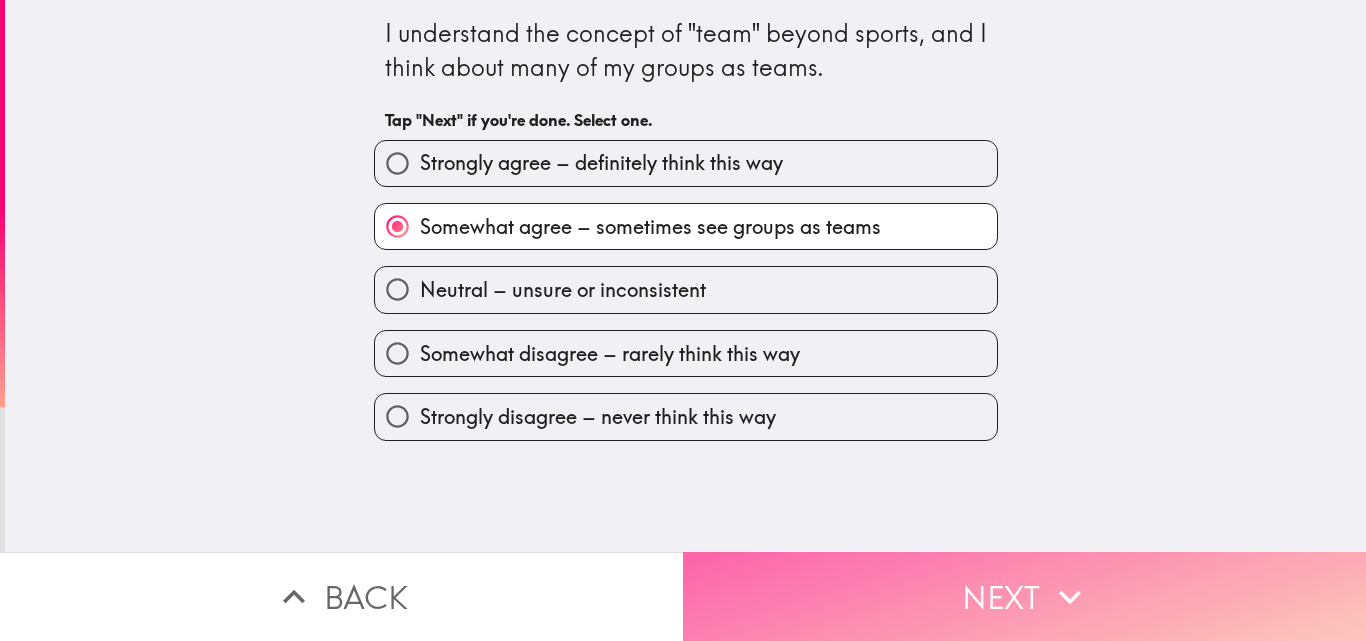 click on "Next" at bounding box center (1024, 596) 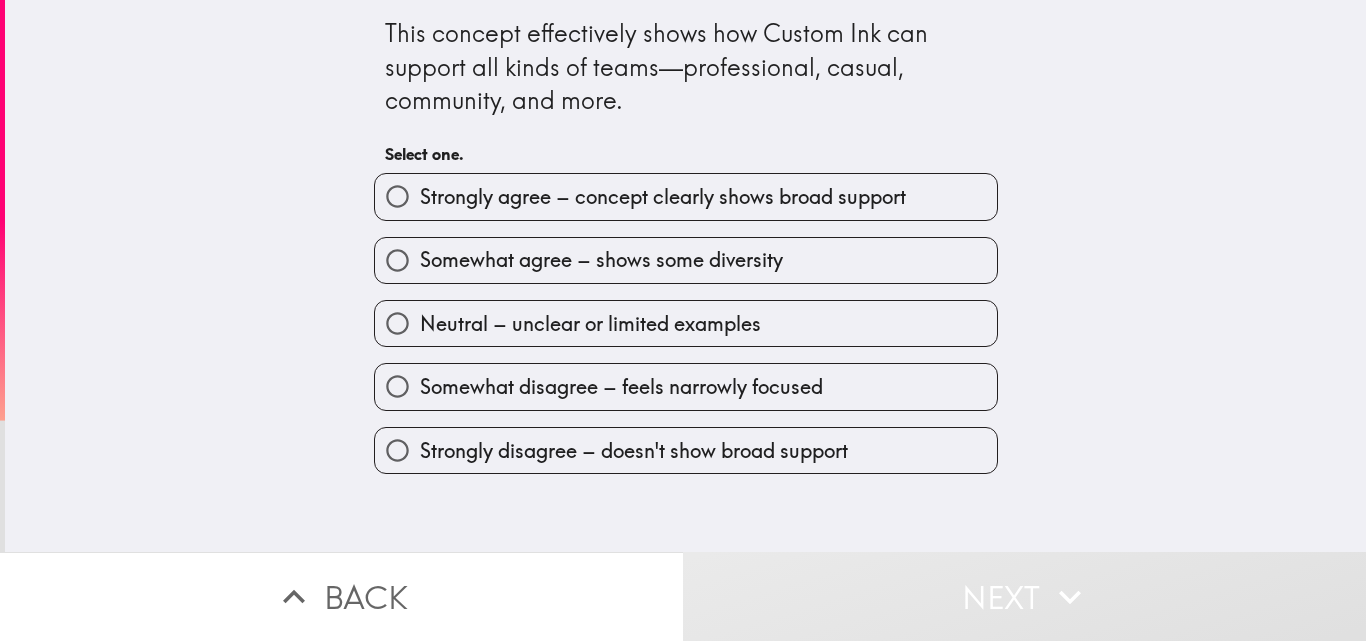 click on "Strongly agree – concept clearly shows broad support" at bounding box center (397, 196) 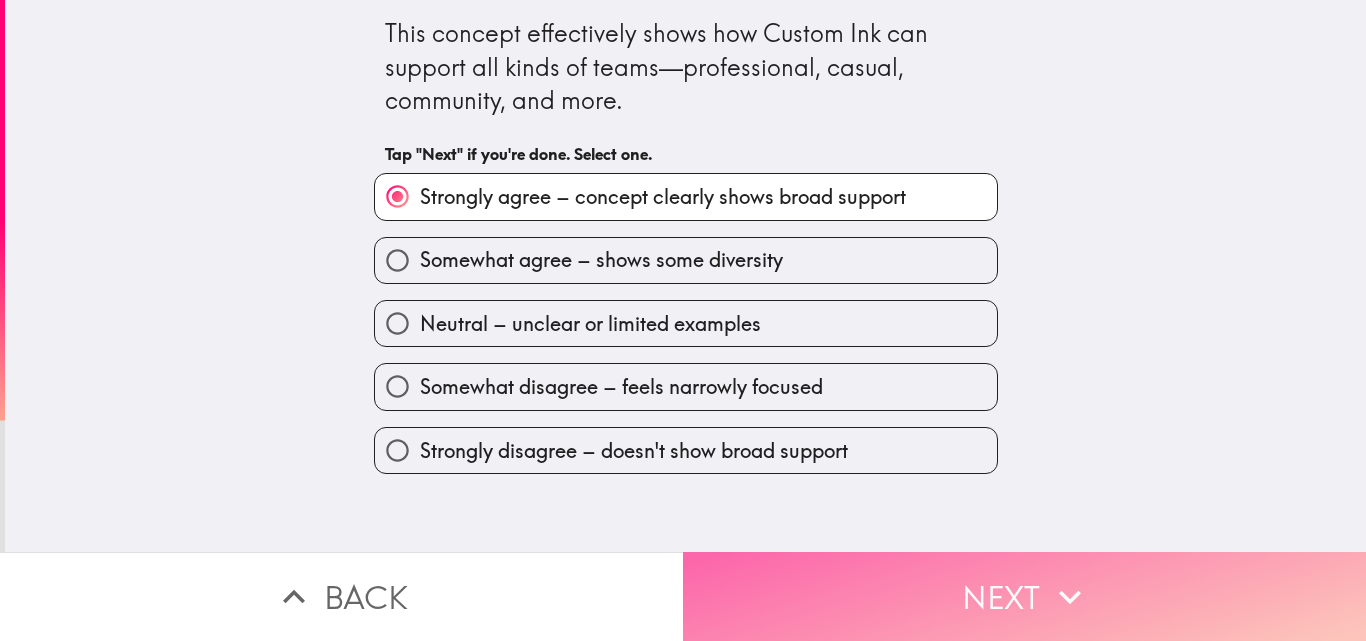 click on "Next" at bounding box center [1024, 596] 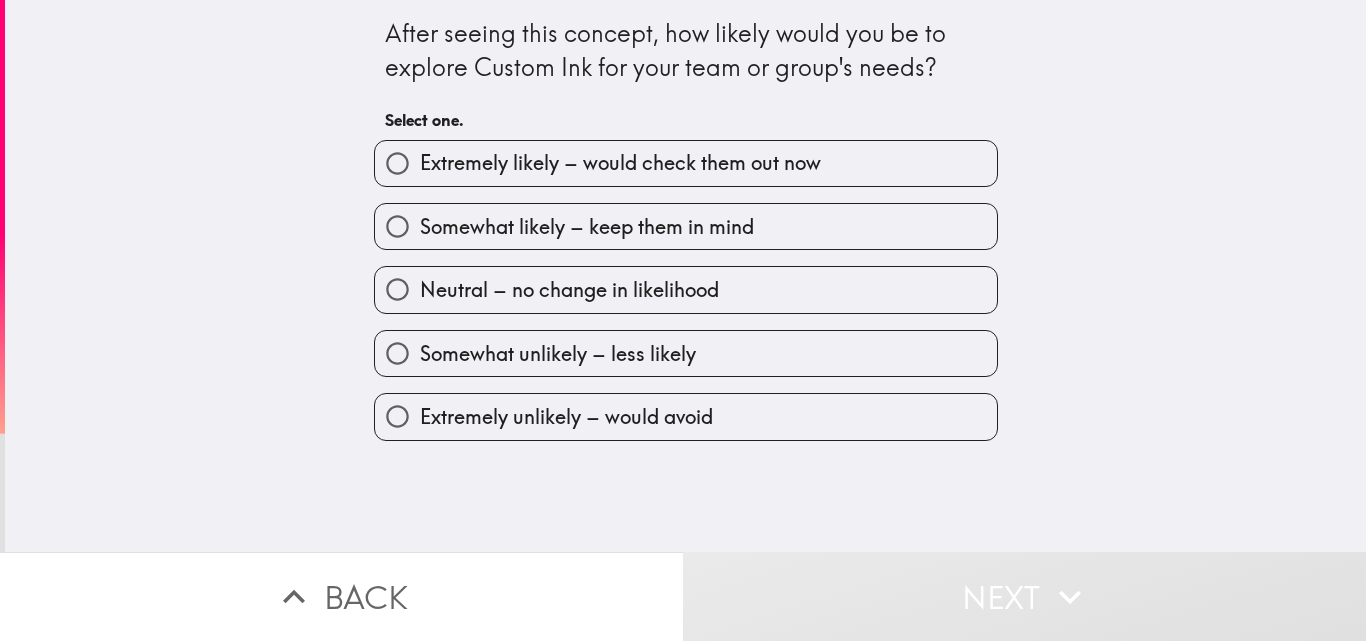 click on "Extremely likely – would check them out now" at bounding box center [686, 163] 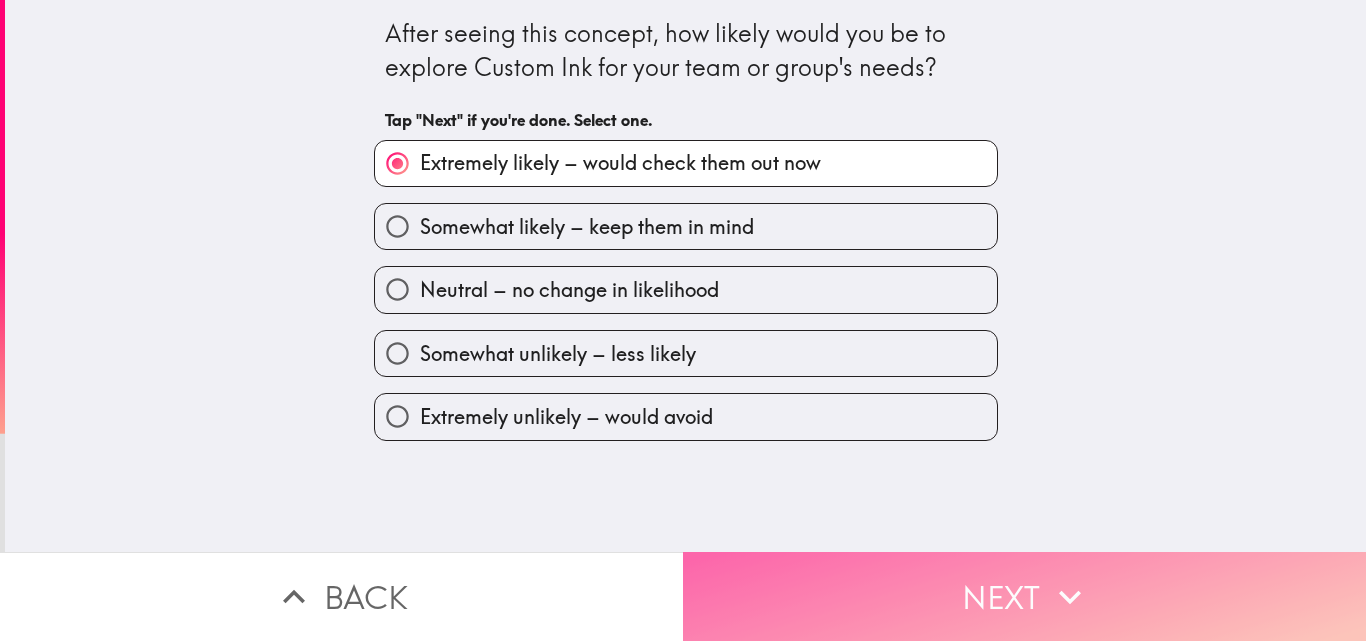 click on "Next" at bounding box center (1024, 596) 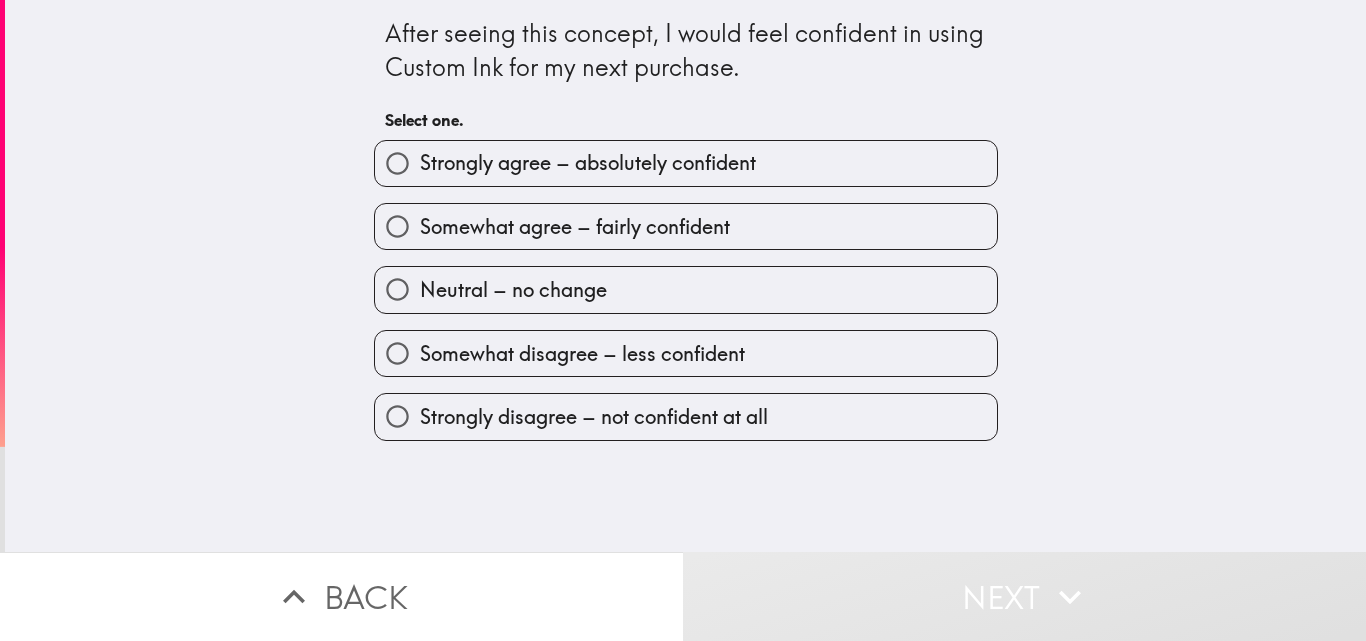 click on "Strongly agree – absolutely confident" at bounding box center (588, 163) 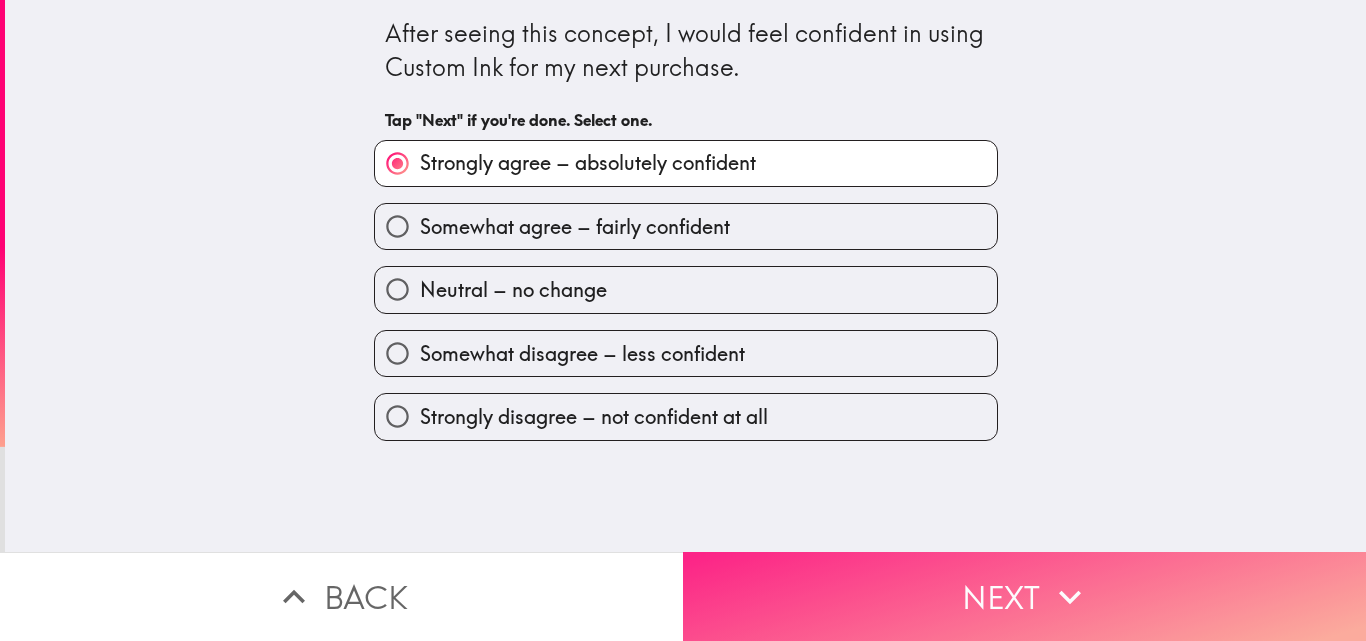 click on "Next" at bounding box center (1024, 596) 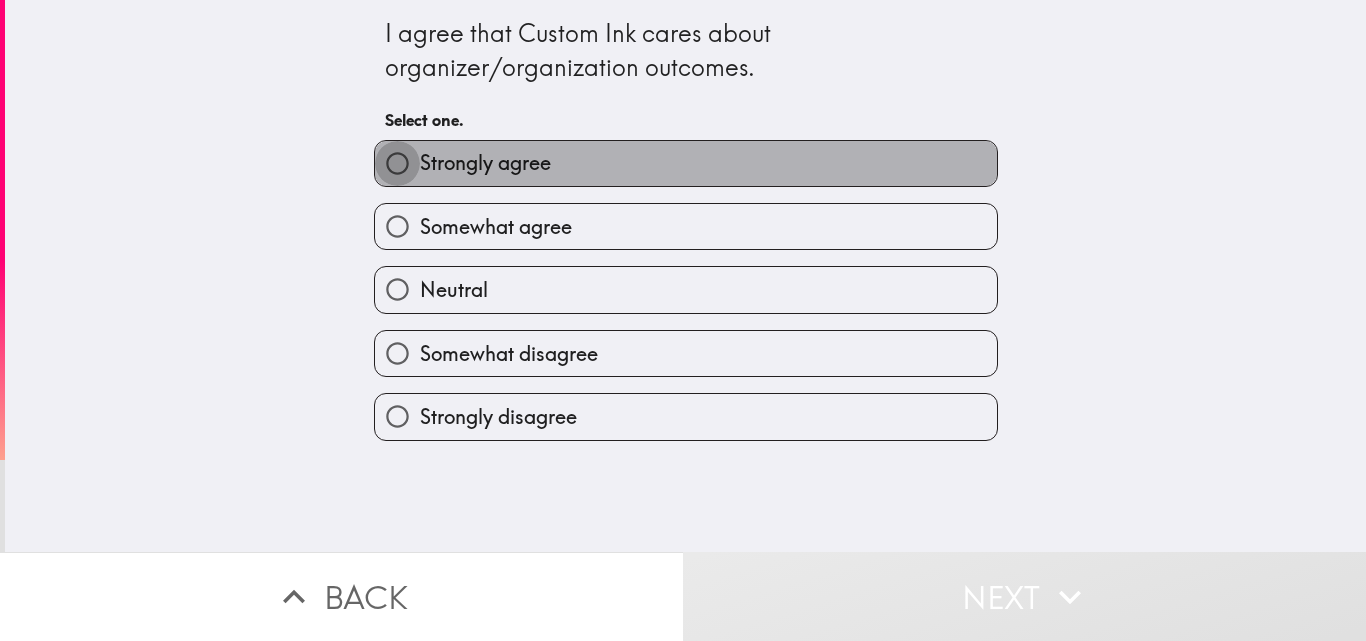 click on "Strongly agree" at bounding box center (397, 163) 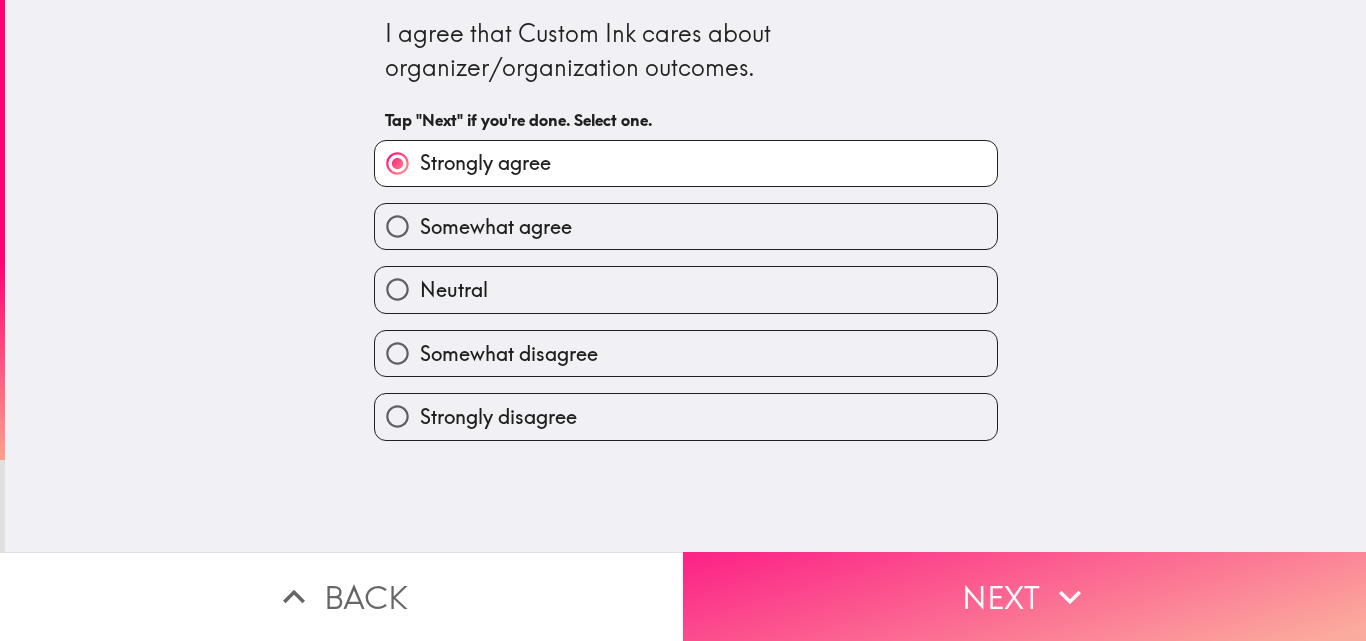 click on "Next" at bounding box center [1024, 596] 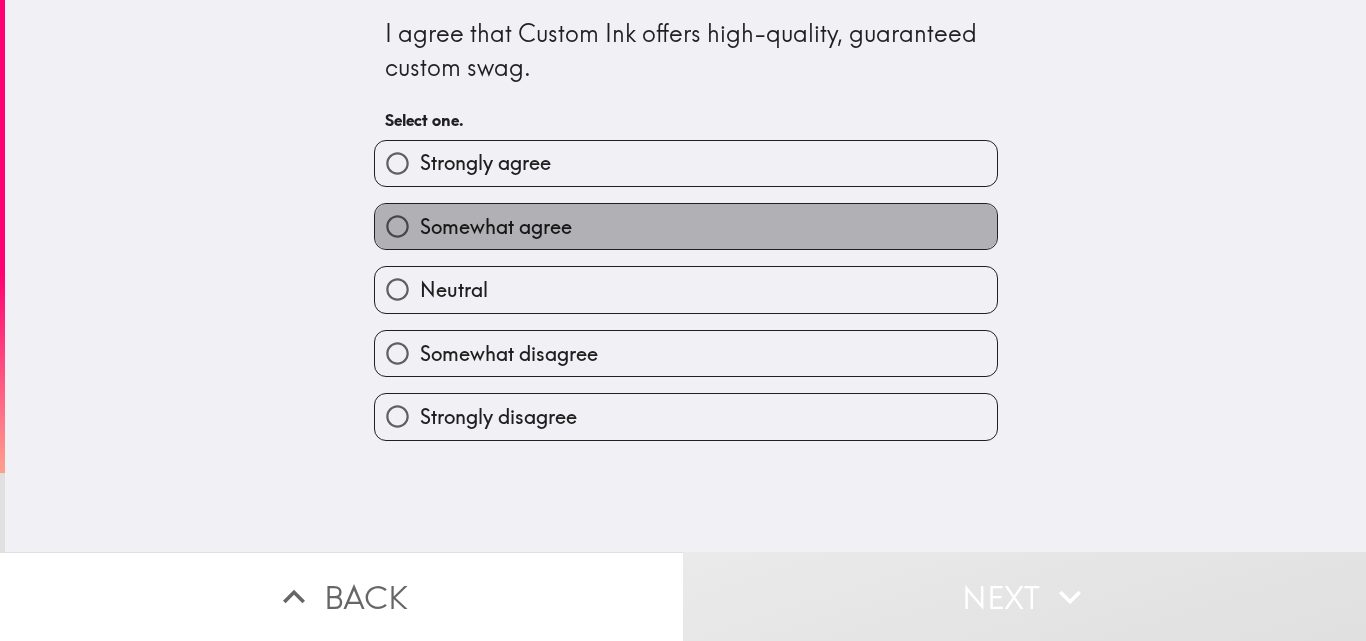 click on "Somewhat agree" at bounding box center (686, 226) 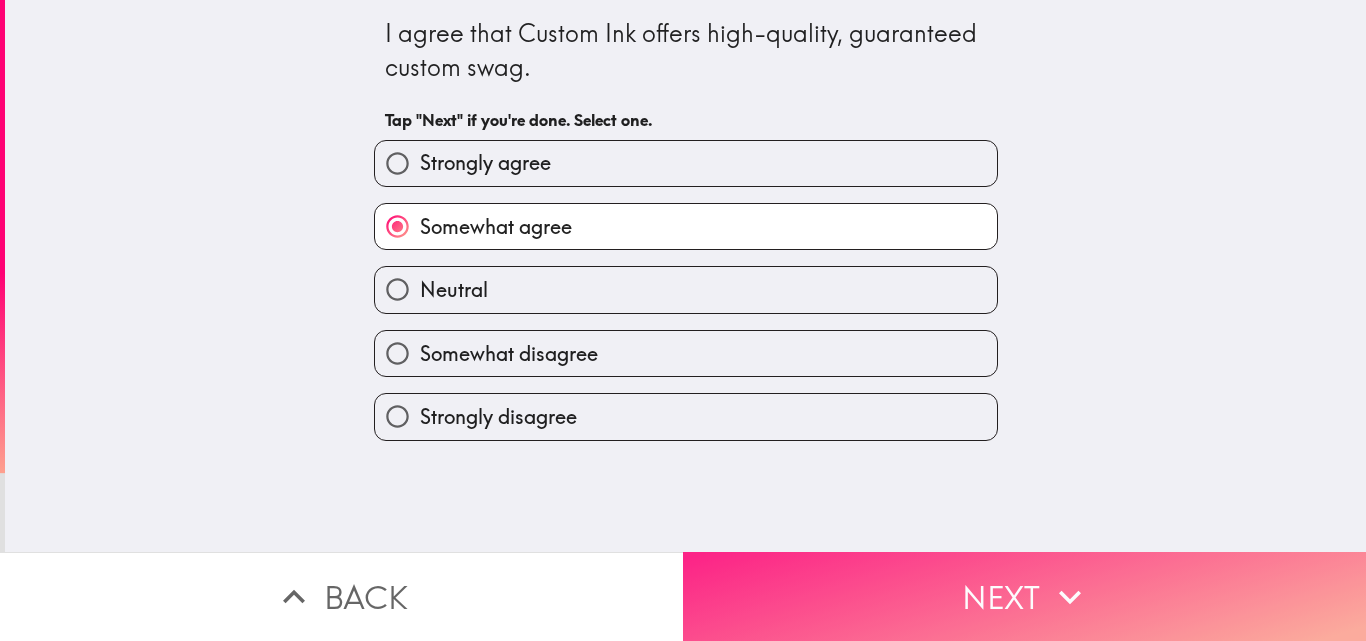click on "Next" at bounding box center (1024, 596) 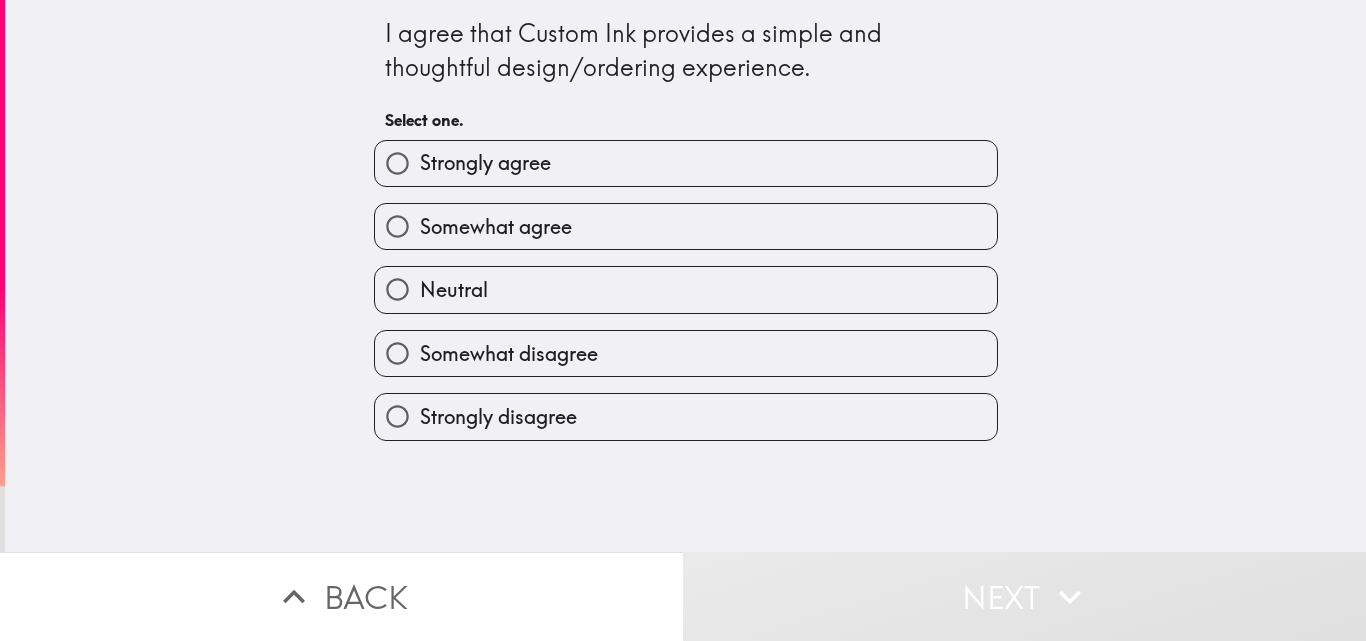 click on "Somewhat agree" at bounding box center (496, 227) 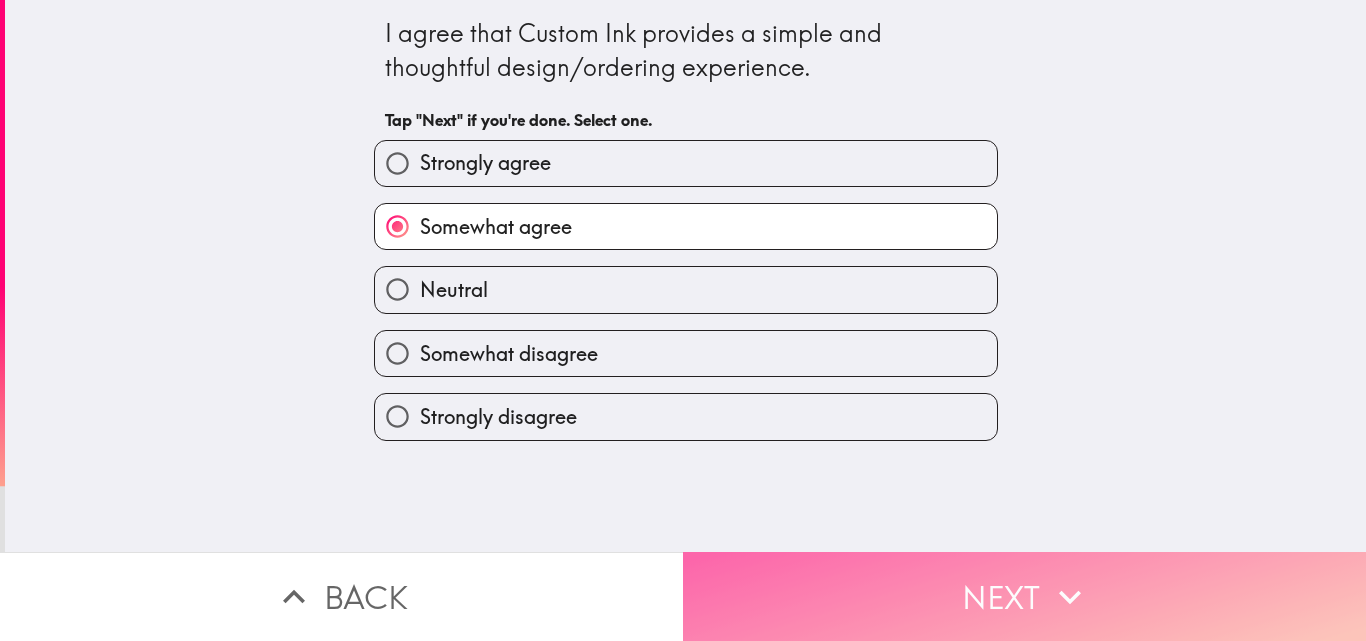 click on "Next" at bounding box center [1024, 596] 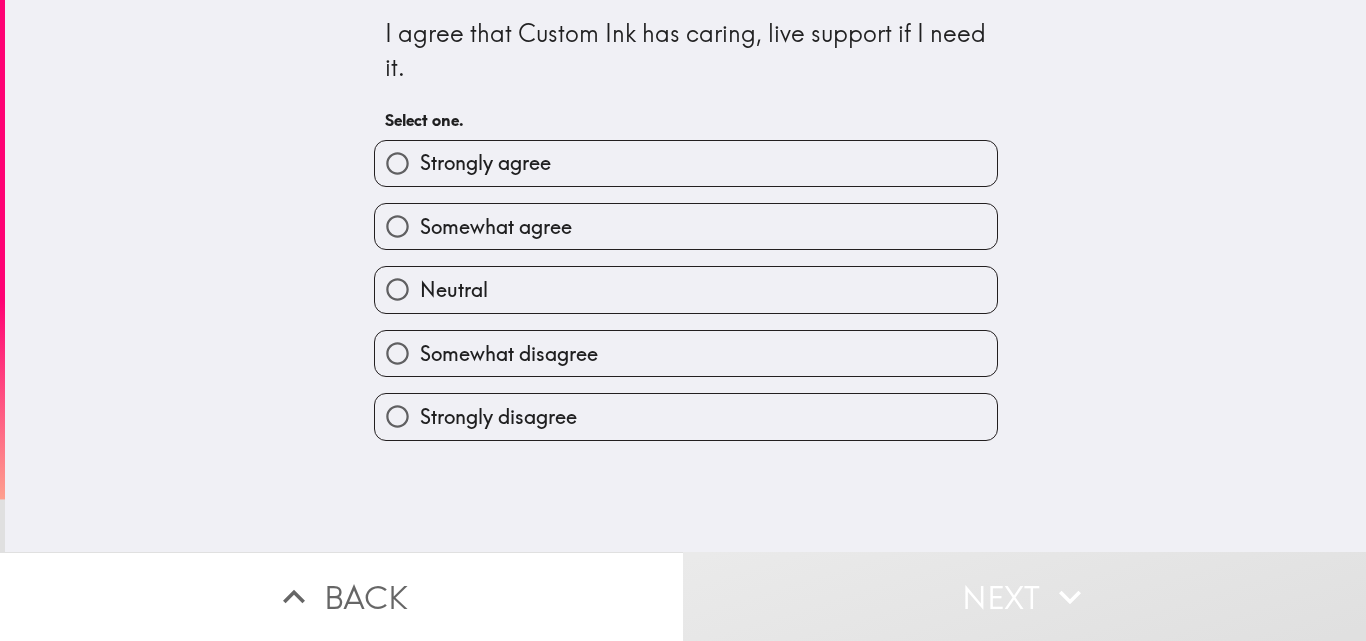 click on "Strongly agree" at bounding box center [686, 163] 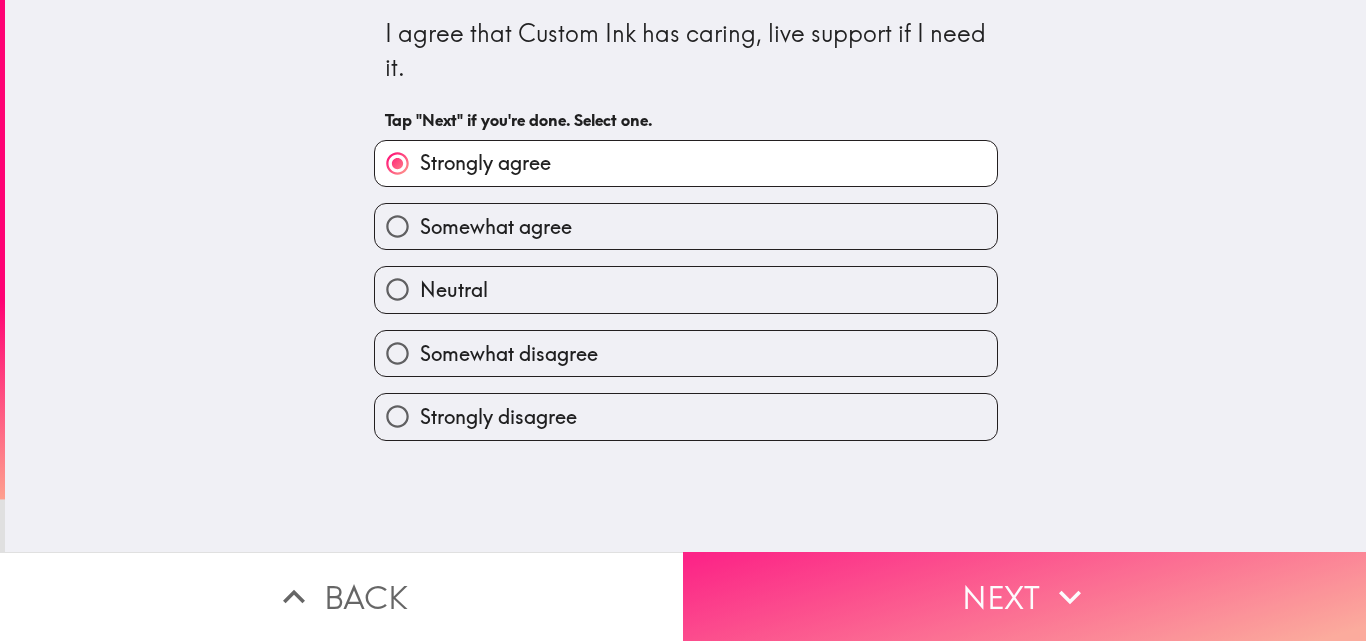 click on "Next" at bounding box center [1024, 596] 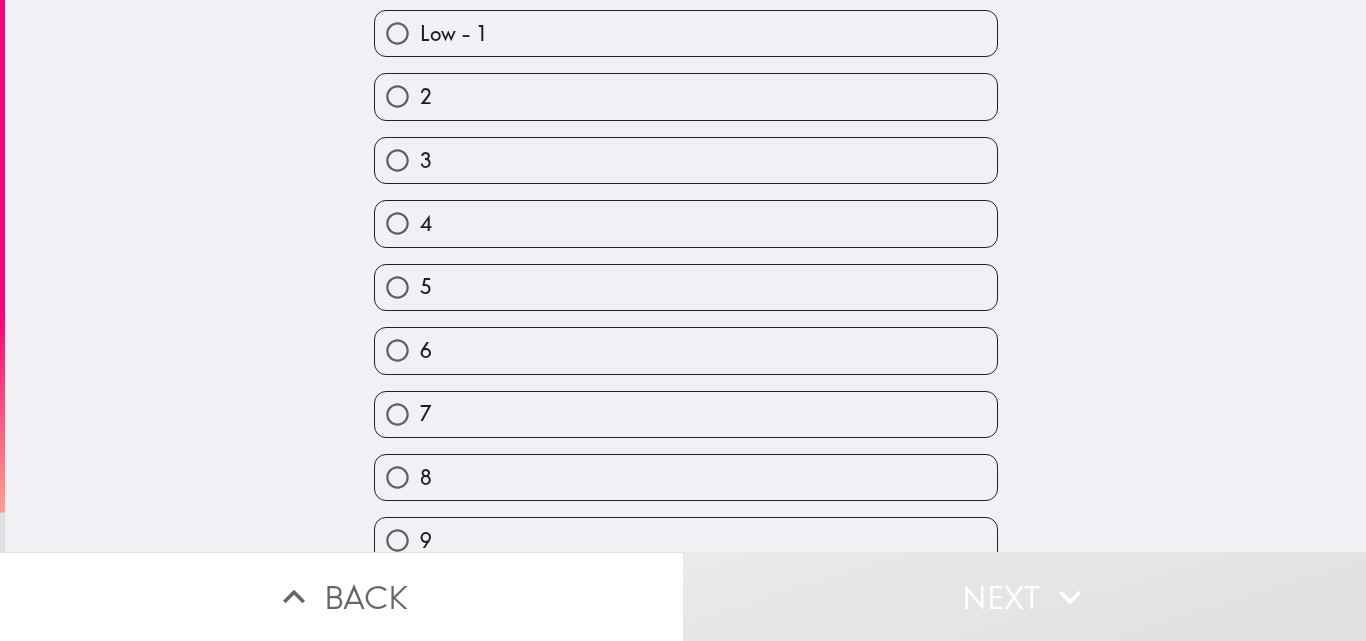 scroll, scrollTop: 187, scrollLeft: 0, axis: vertical 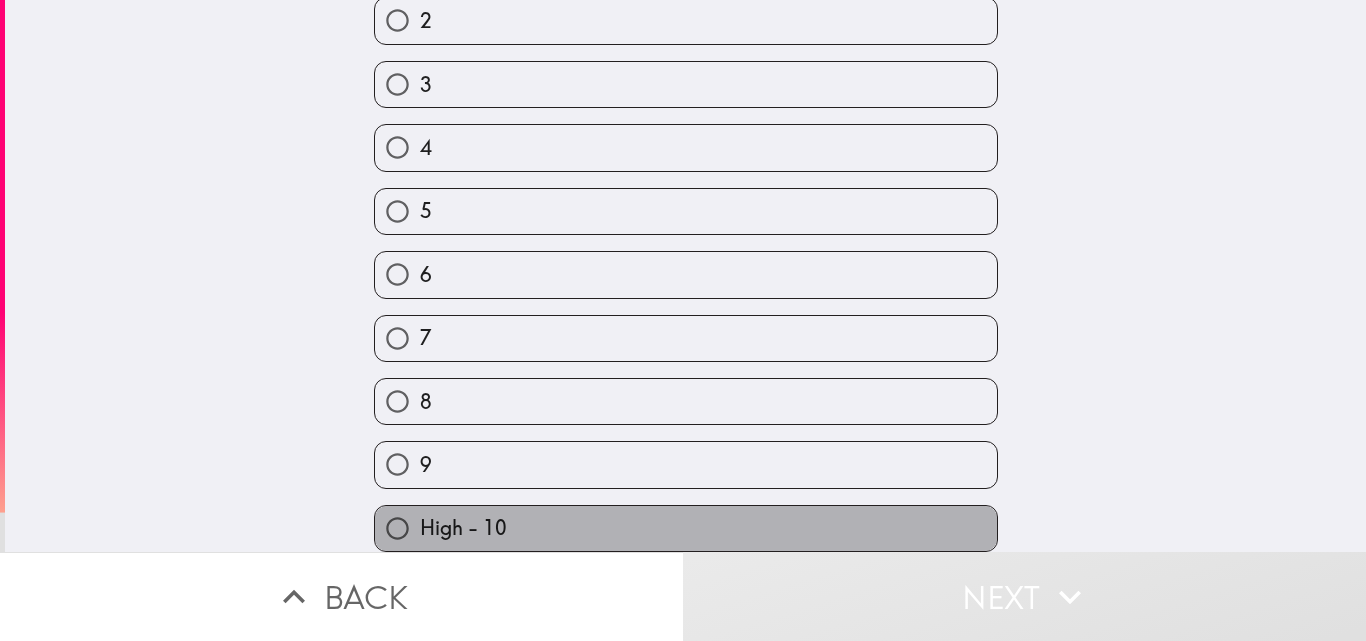 click on "High - 10" at bounding box center (686, 528) 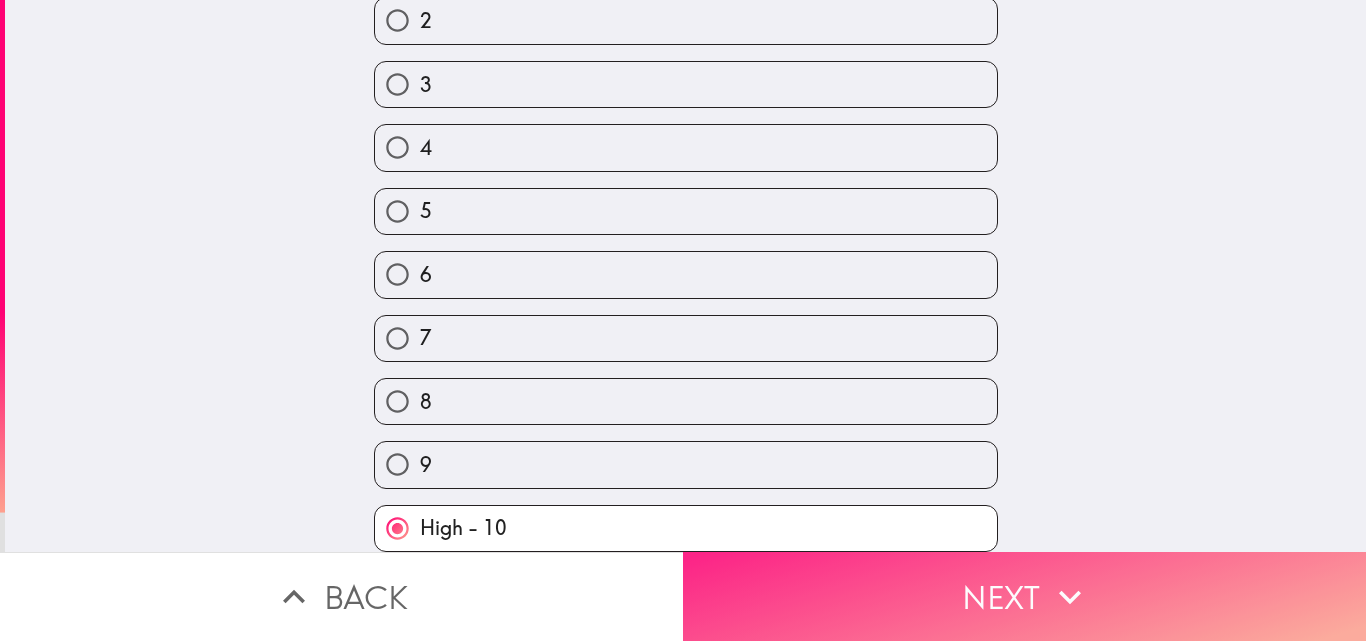 click on "Next" at bounding box center [1024, 596] 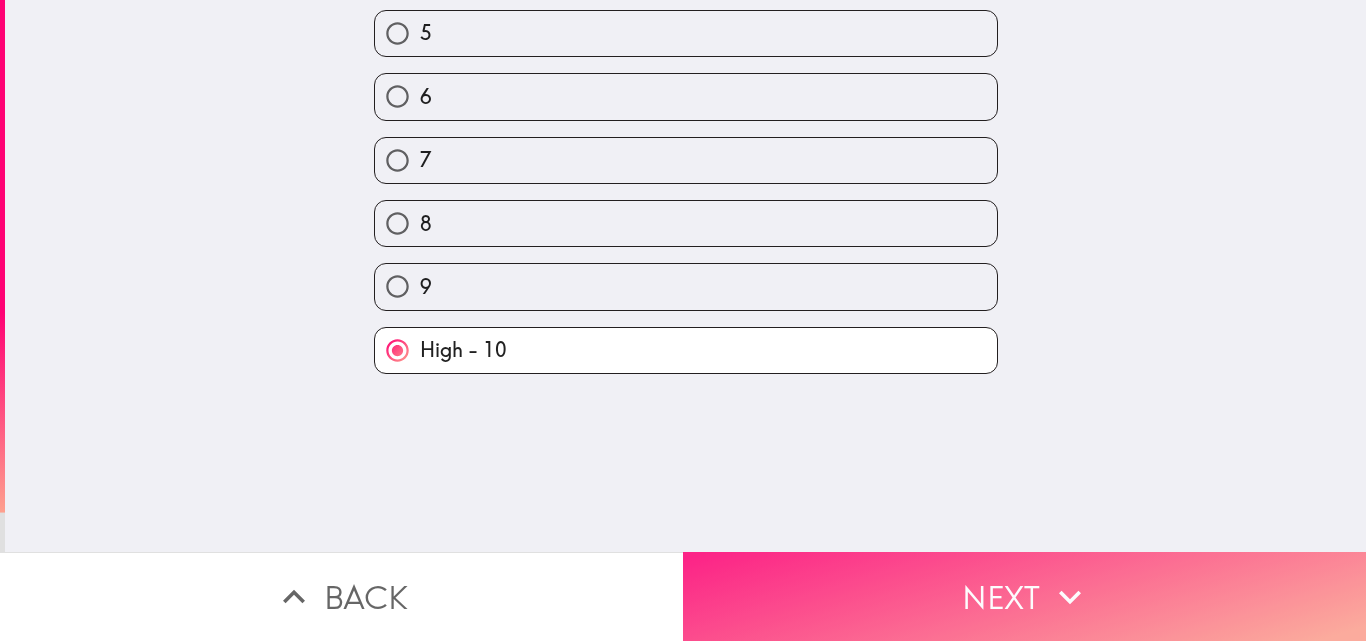 scroll, scrollTop: 0, scrollLeft: 0, axis: both 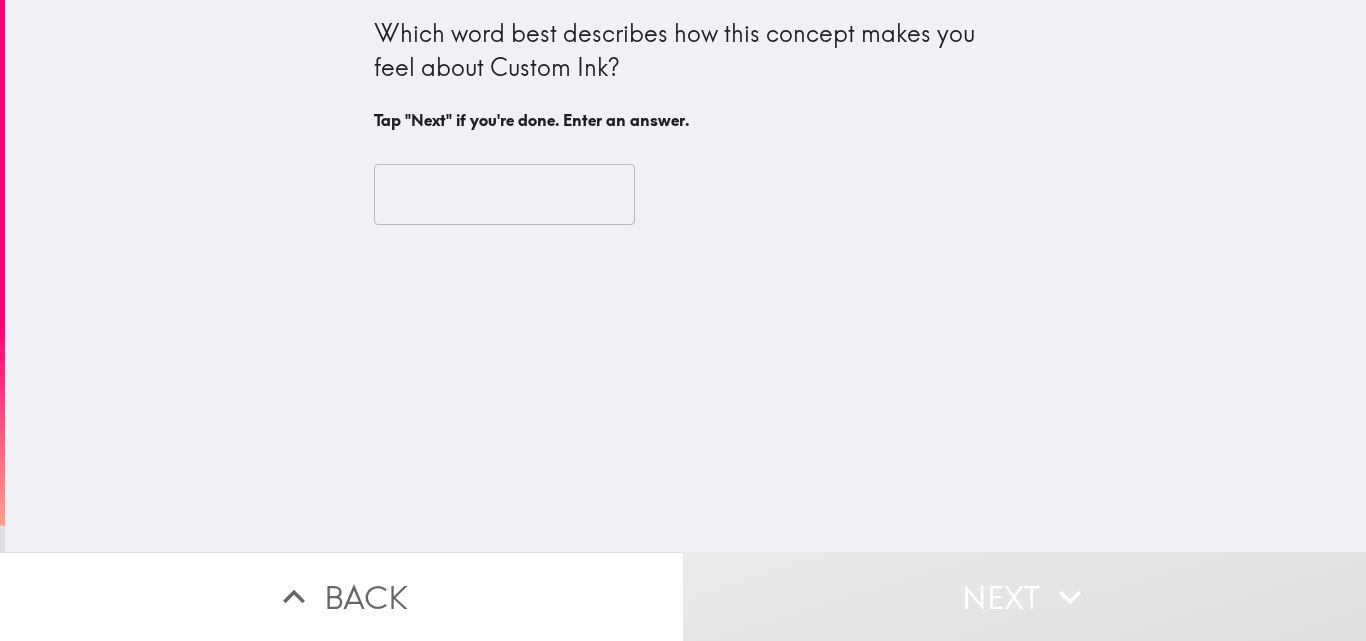 drag, startPoint x: 359, startPoint y: 24, endPoint x: 413, endPoint y: 35, distance: 55.108982 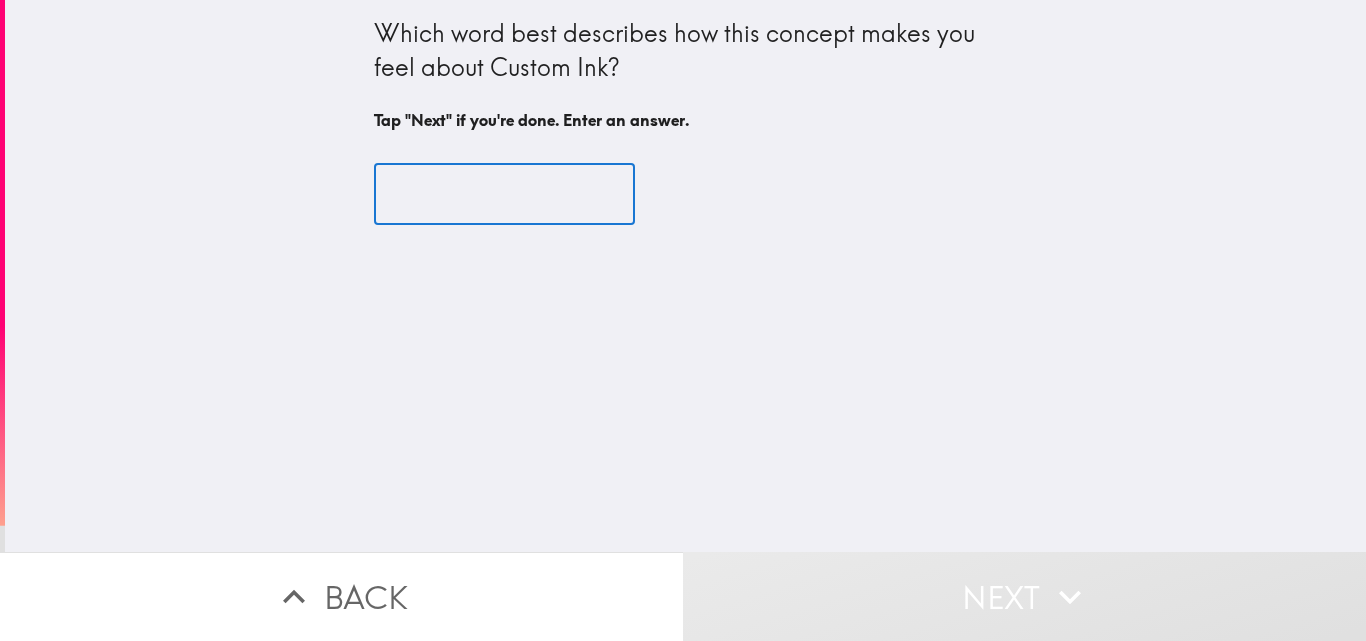 click at bounding box center [504, 195] 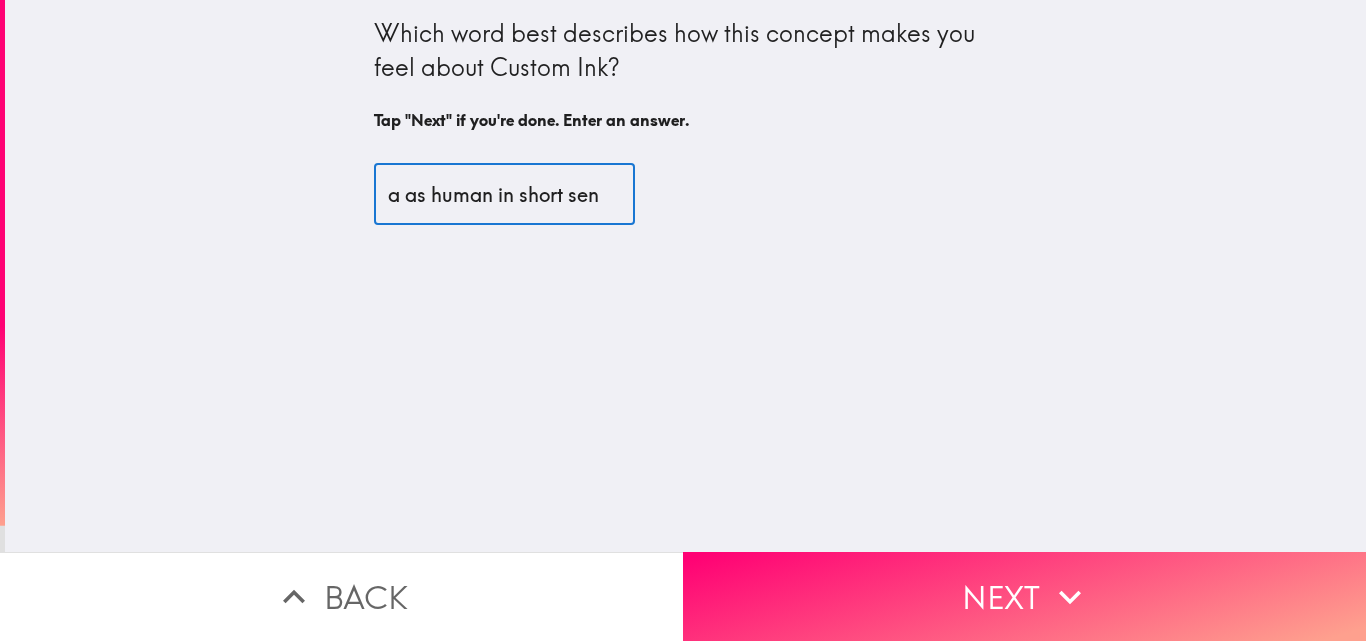 scroll, scrollTop: 0, scrollLeft: 0, axis: both 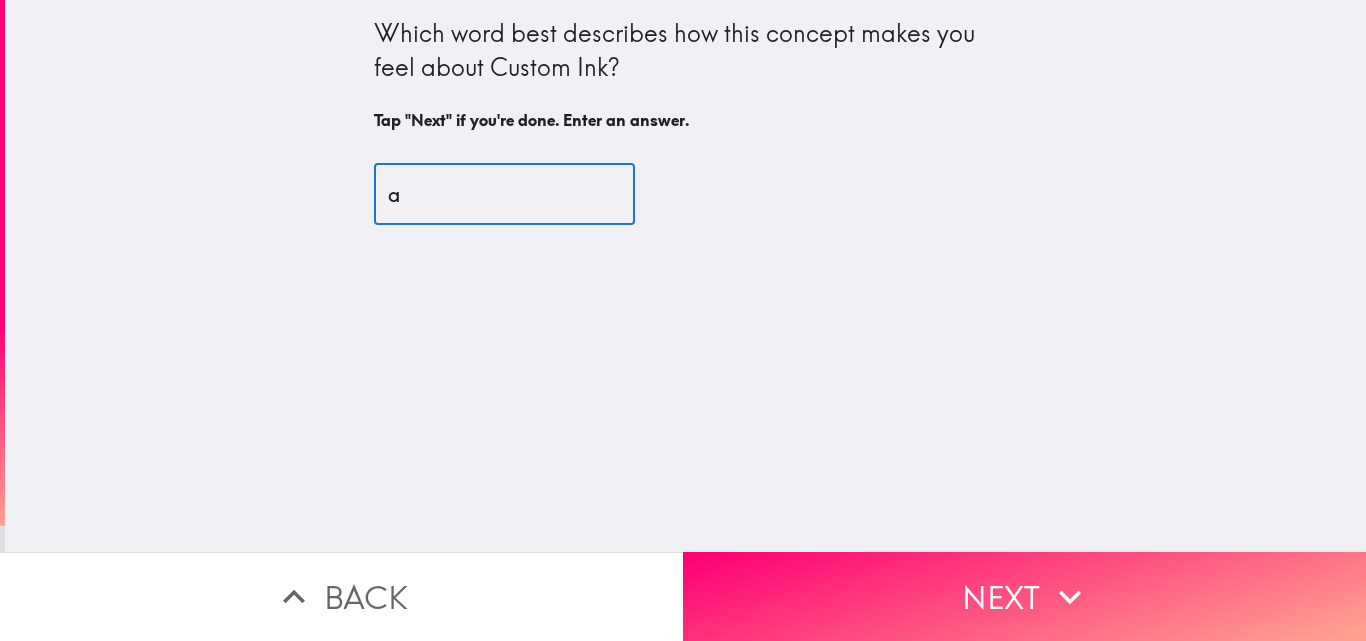 type on "a" 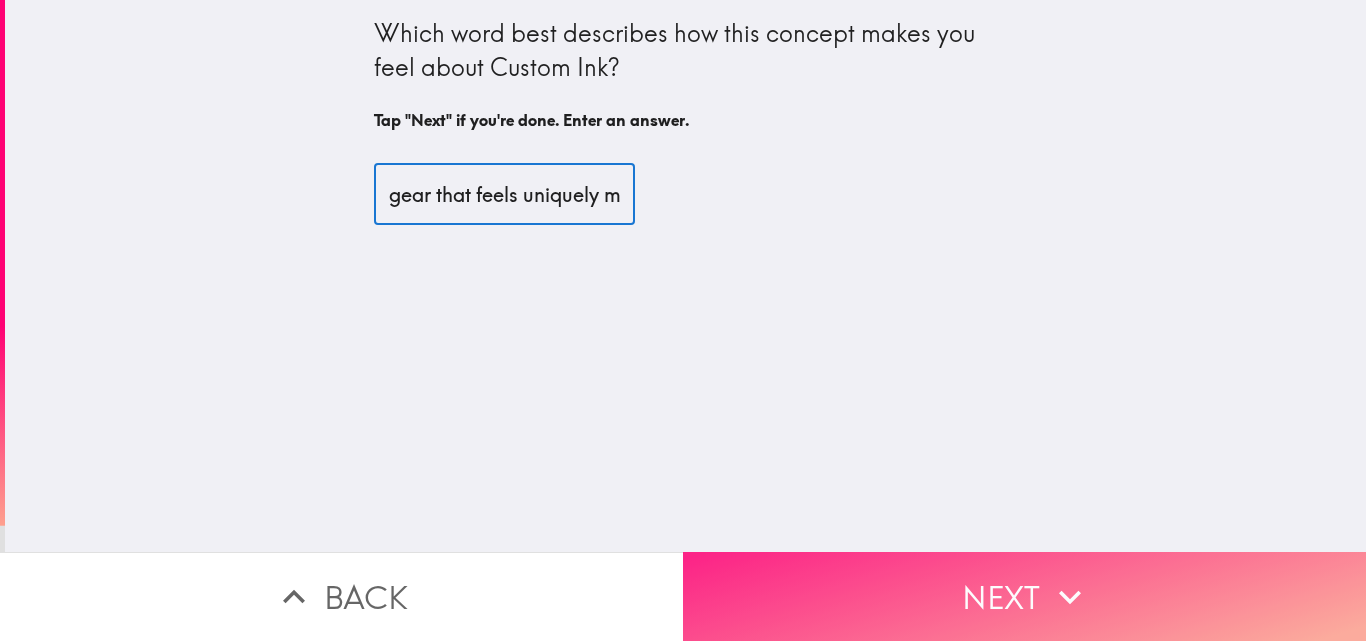 scroll, scrollTop: 0, scrollLeft: 338, axis: horizontal 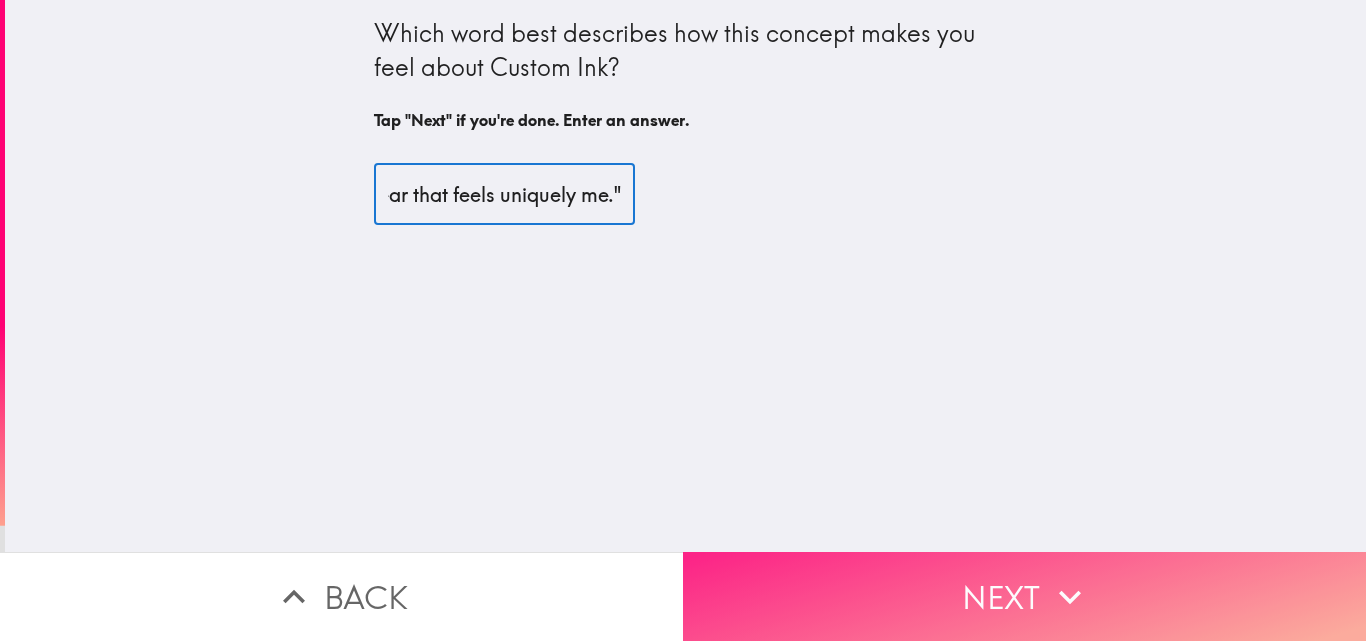 type on "Excited! I love designing custom gear that feels uniquely me."" 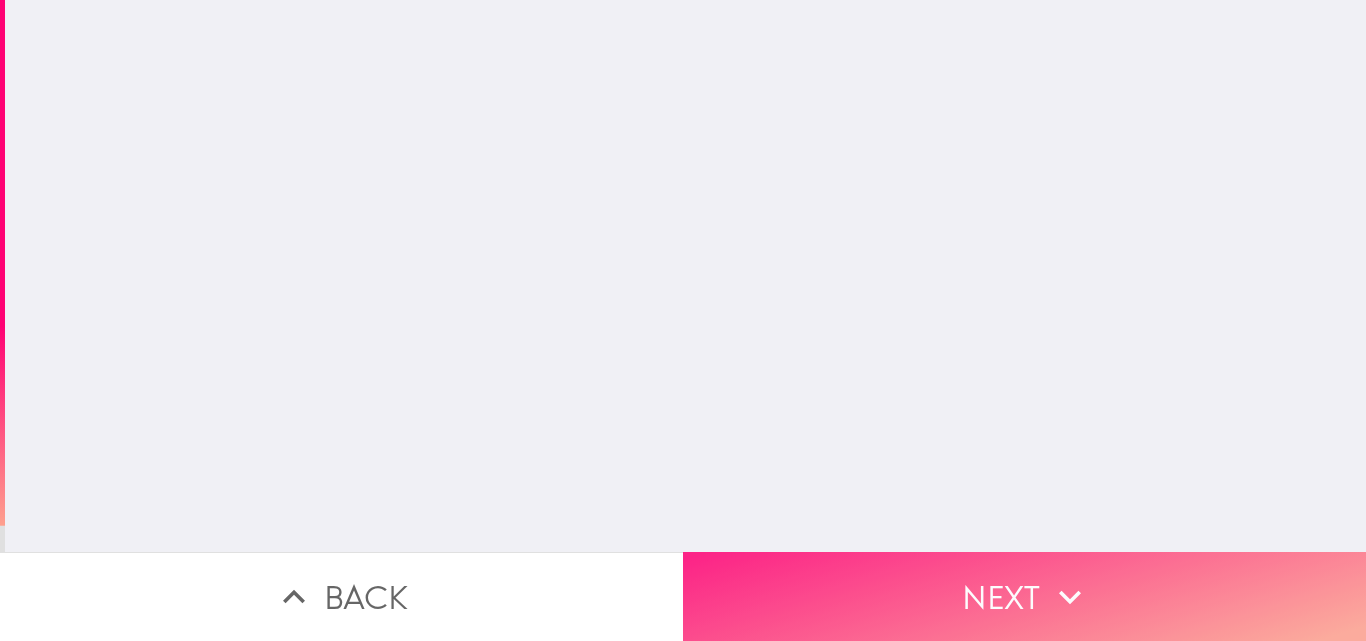 scroll, scrollTop: 0, scrollLeft: 0, axis: both 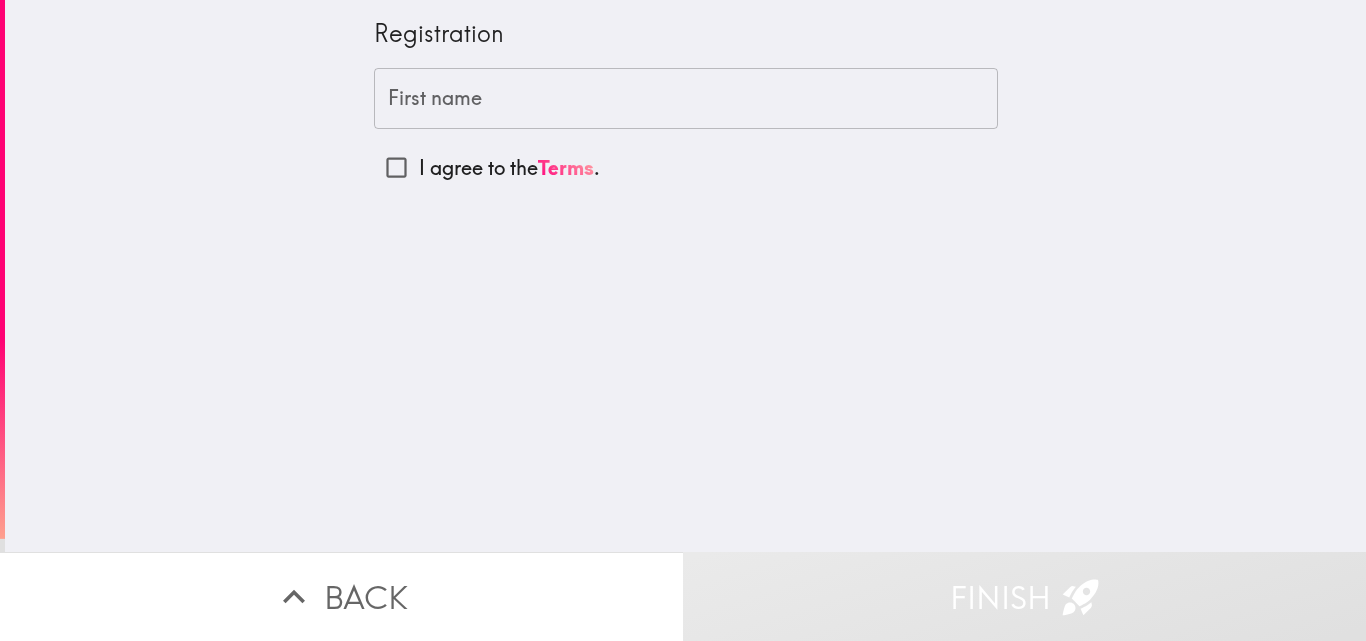 click on "First name" at bounding box center [686, 99] 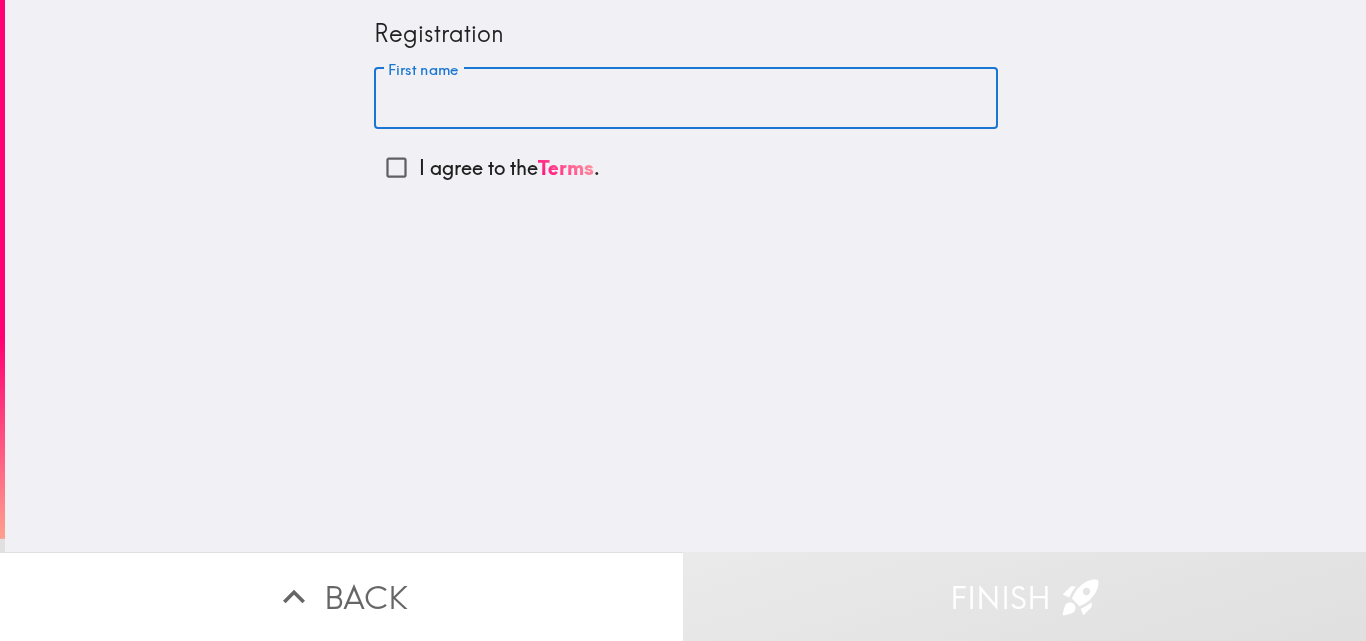 click on "First name" at bounding box center [686, 99] 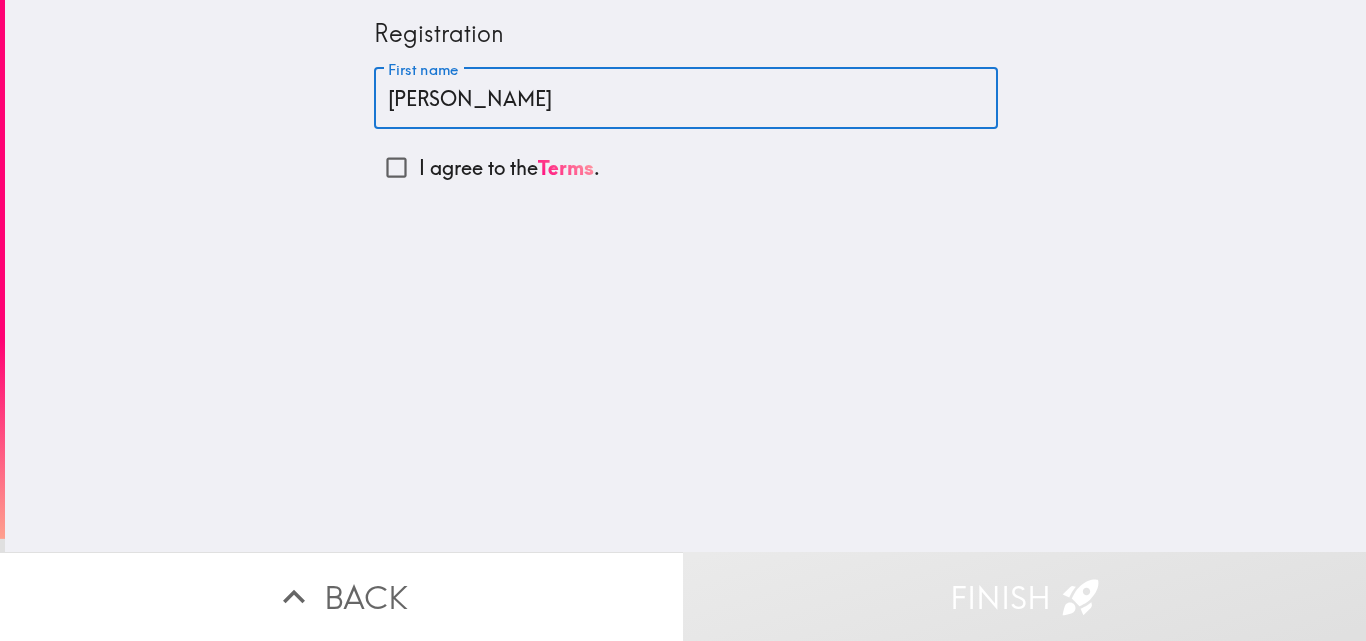 type on "[PERSON_NAME]" 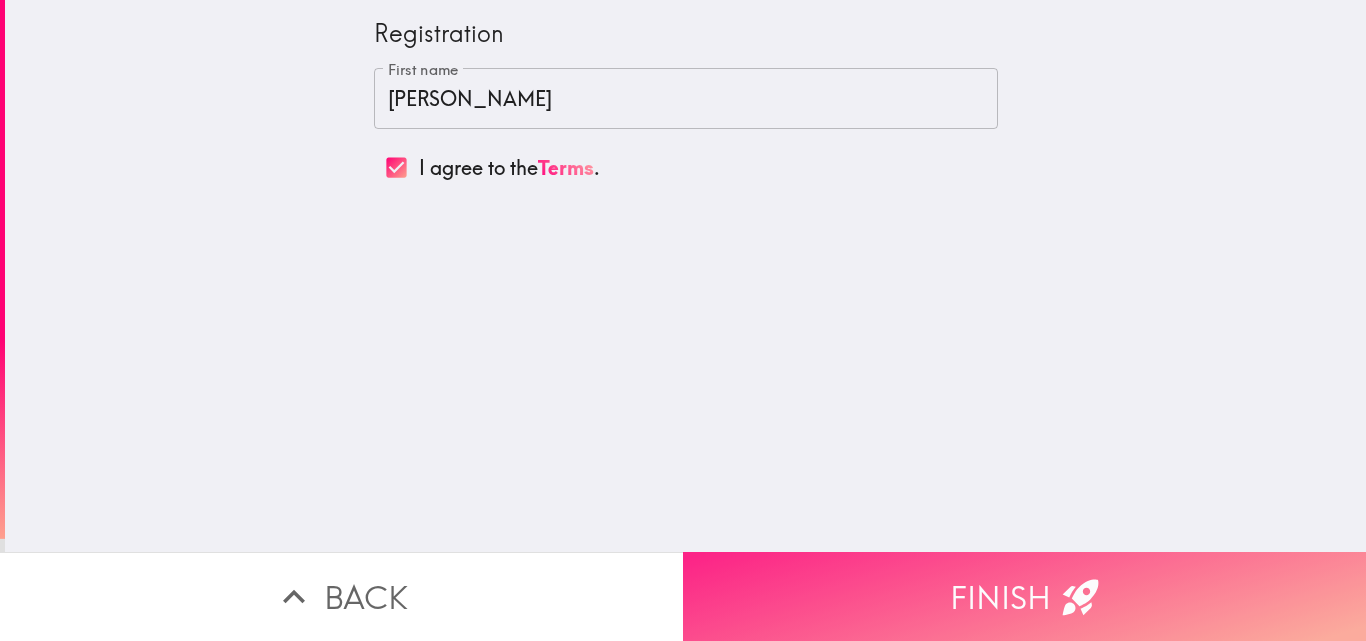 click on "Finish" at bounding box center (1024, 596) 